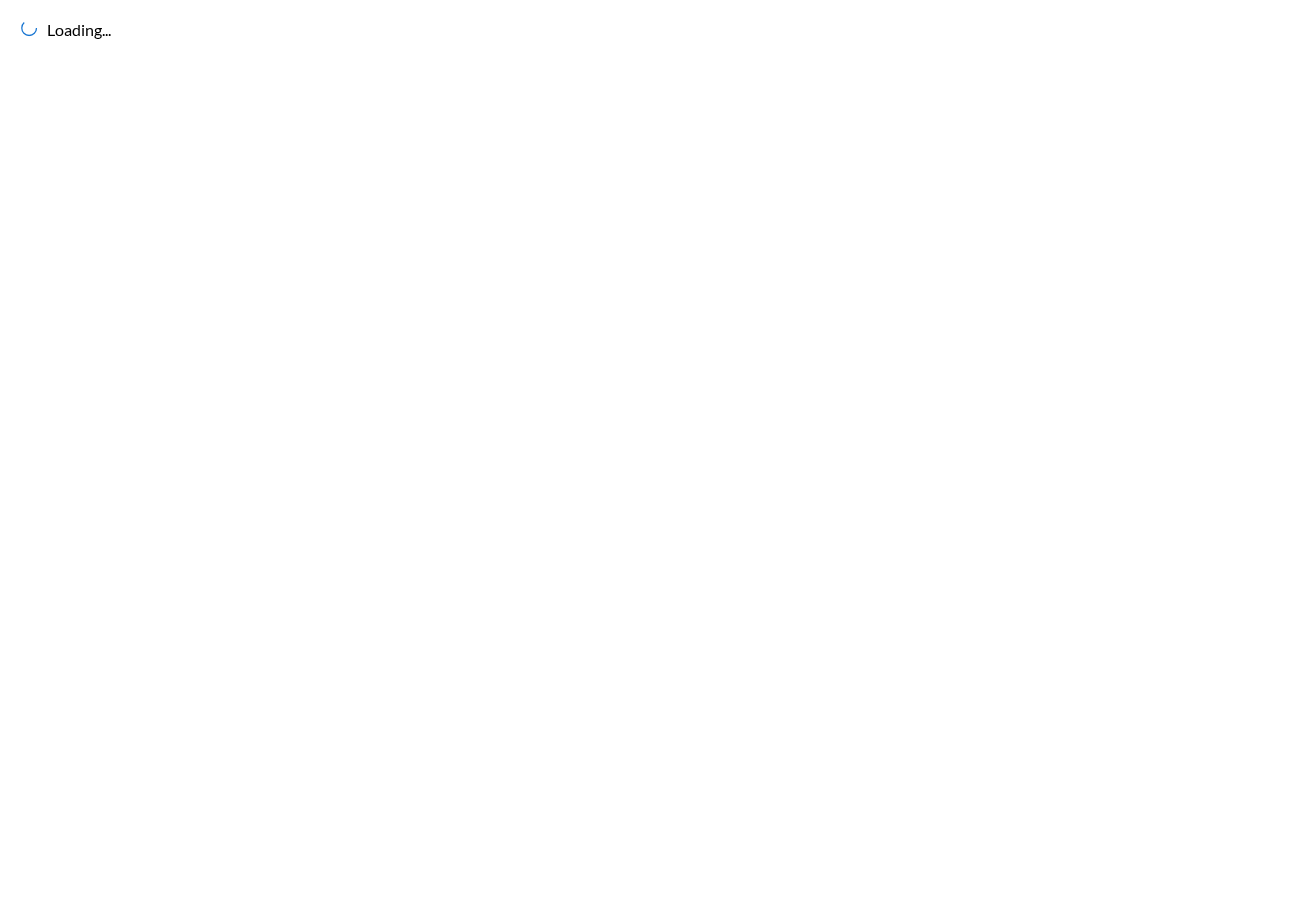 scroll, scrollTop: 0, scrollLeft: 0, axis: both 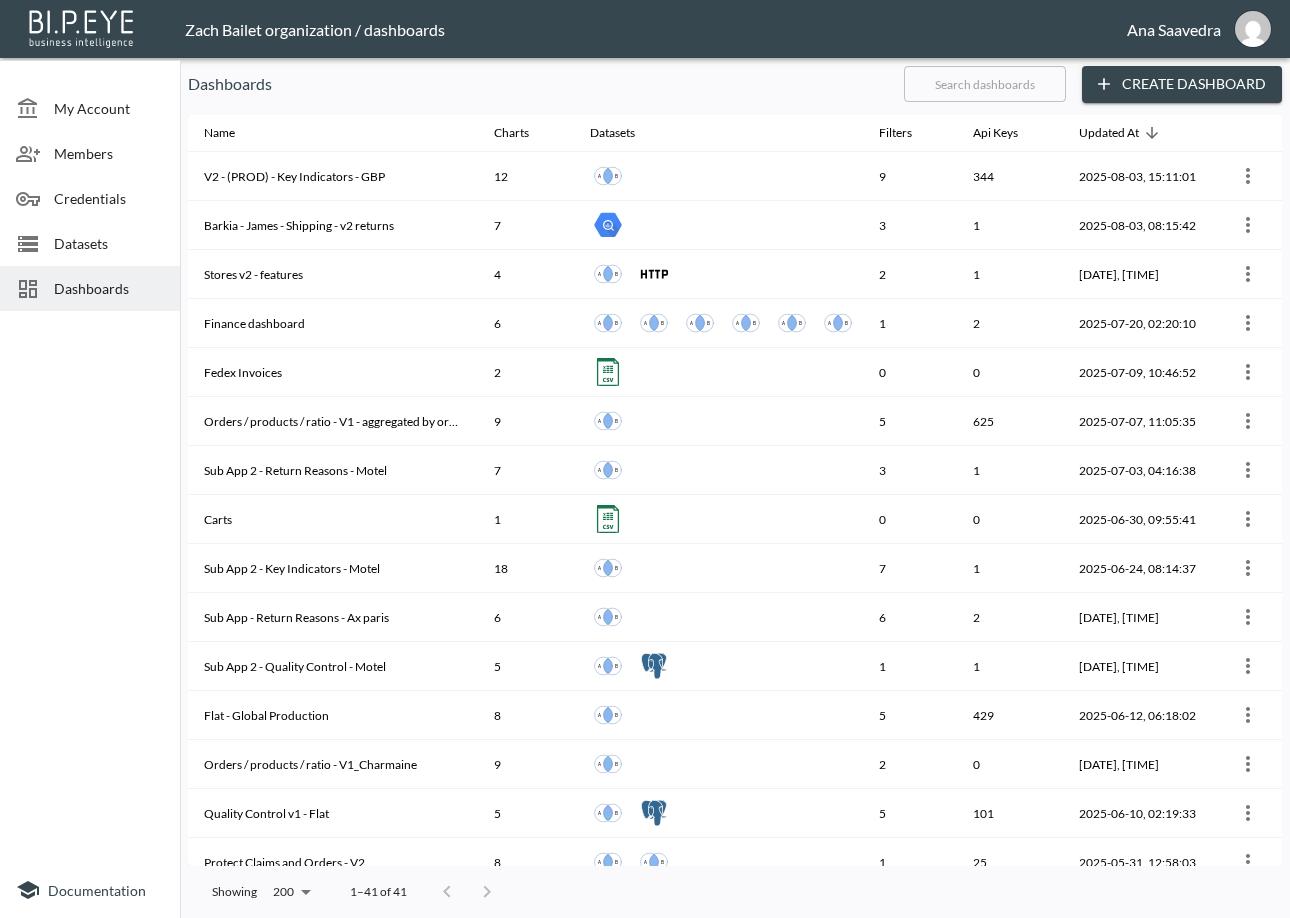 click at bounding box center (985, 84) 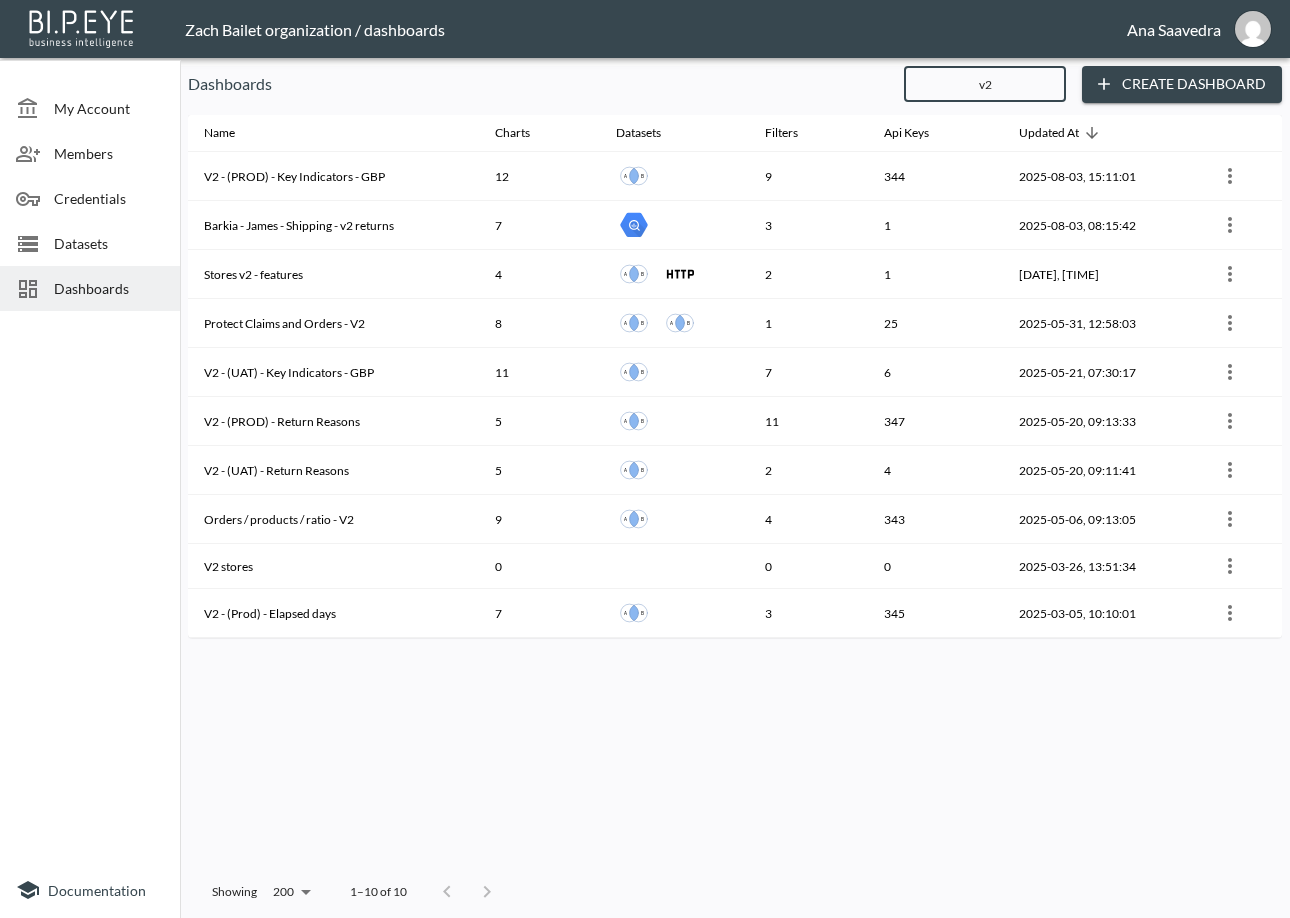 type on "v2" 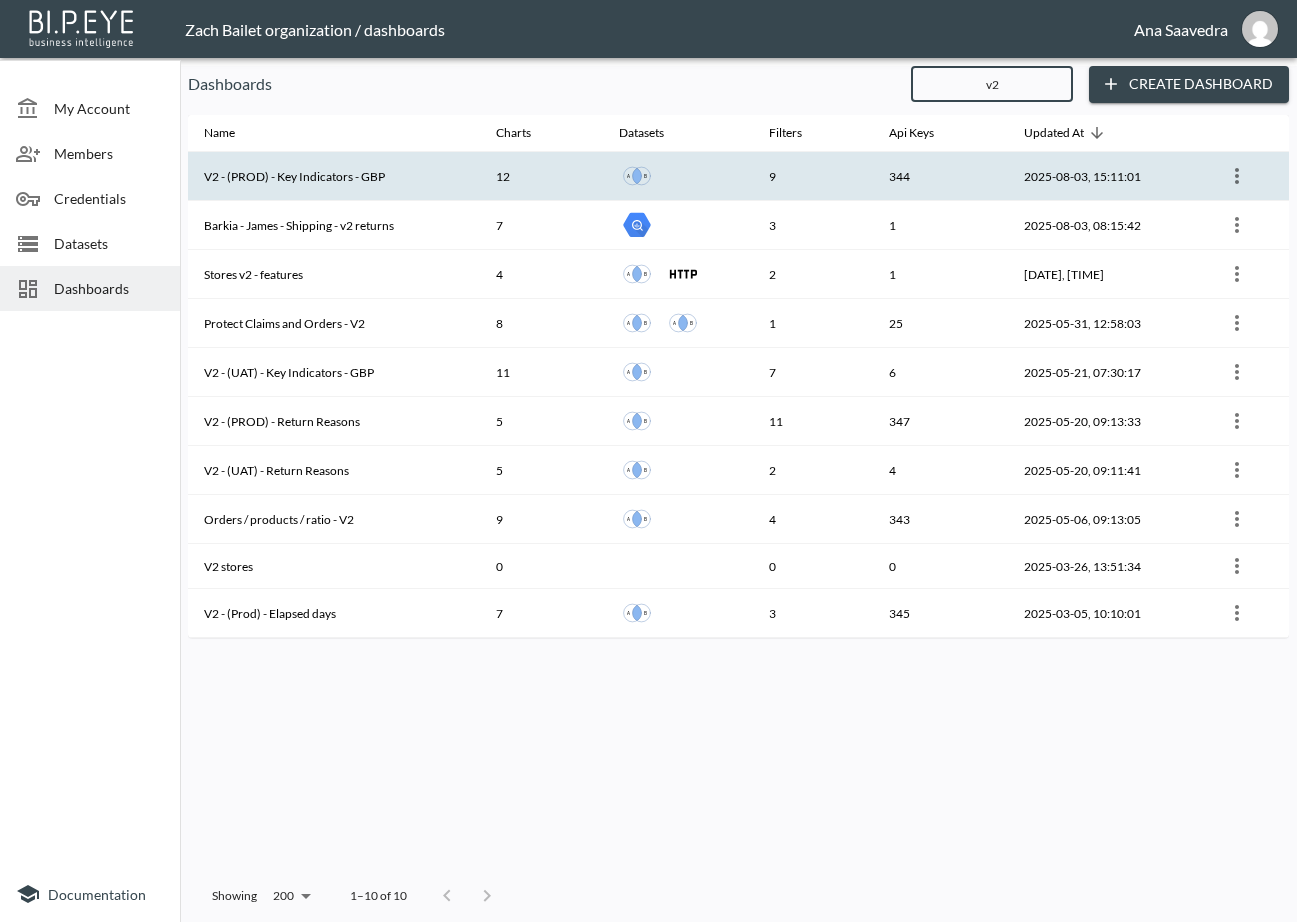 click on "V2 - (PROD) - Key Indicators - GBP" at bounding box center [334, 176] 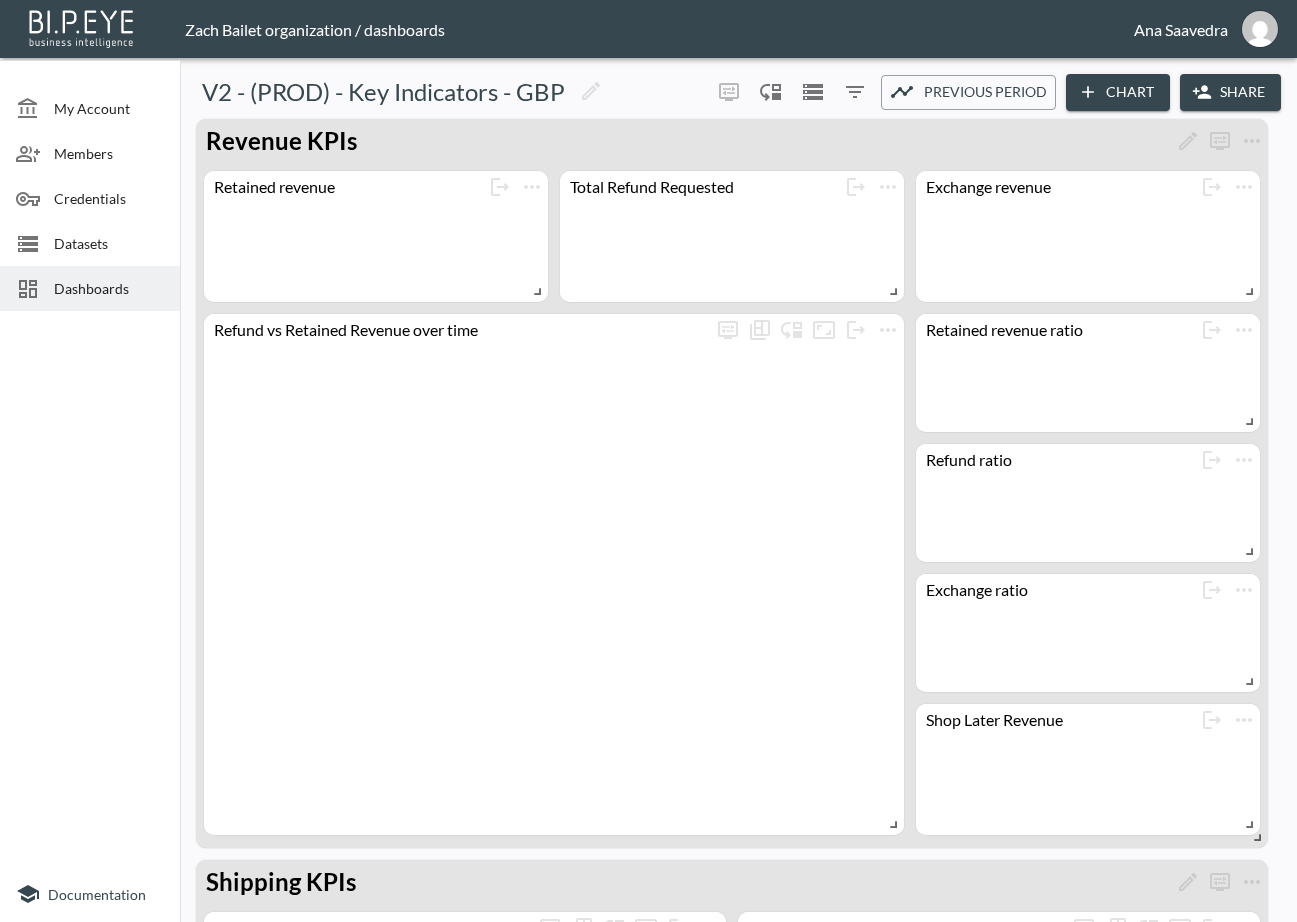 click on "Share" at bounding box center (1230, 92) 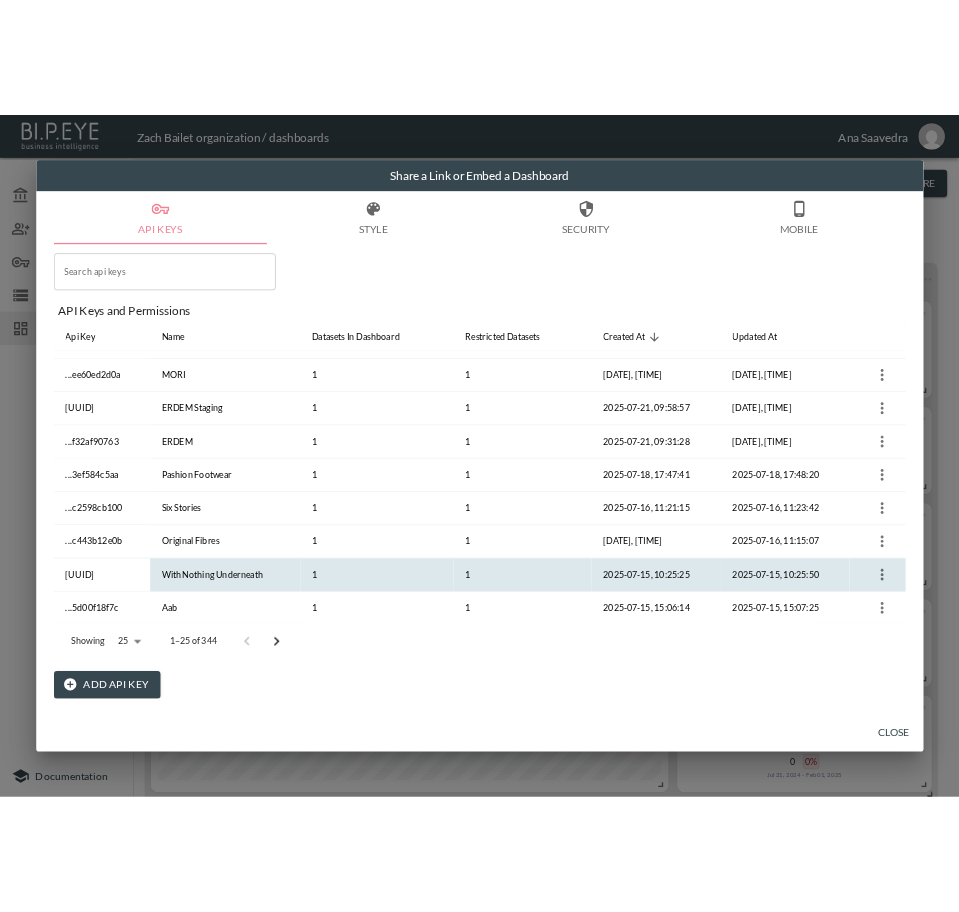 scroll, scrollTop: 759, scrollLeft: 0, axis: vertical 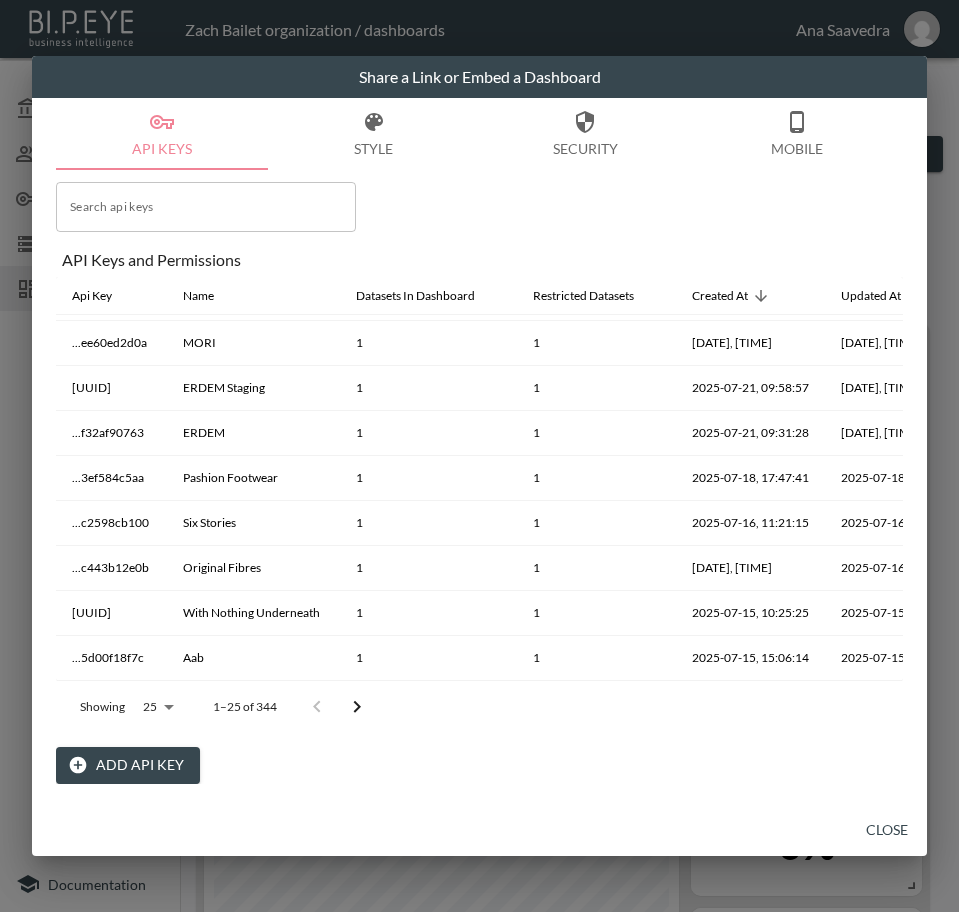 click on "Add API Key" at bounding box center [128, 765] 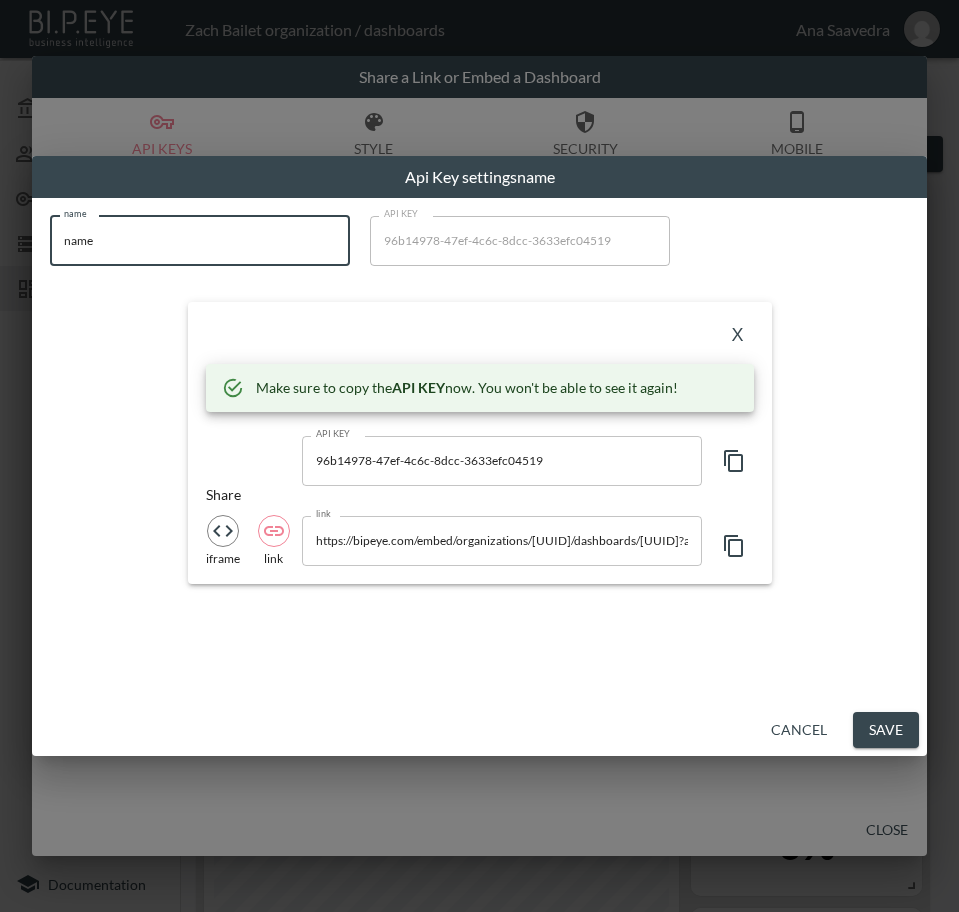drag, startPoint x: 150, startPoint y: 259, endPoint x: 37, endPoint y: 249, distance: 113.44161 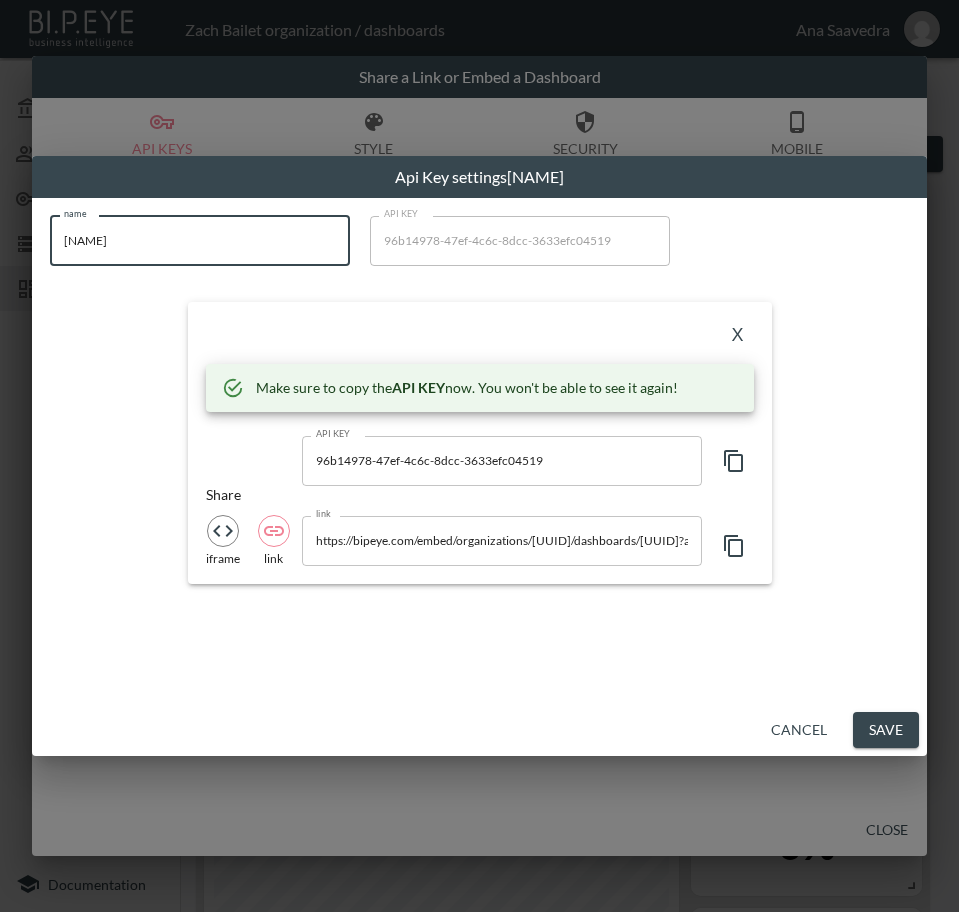 type on "[NAME]" 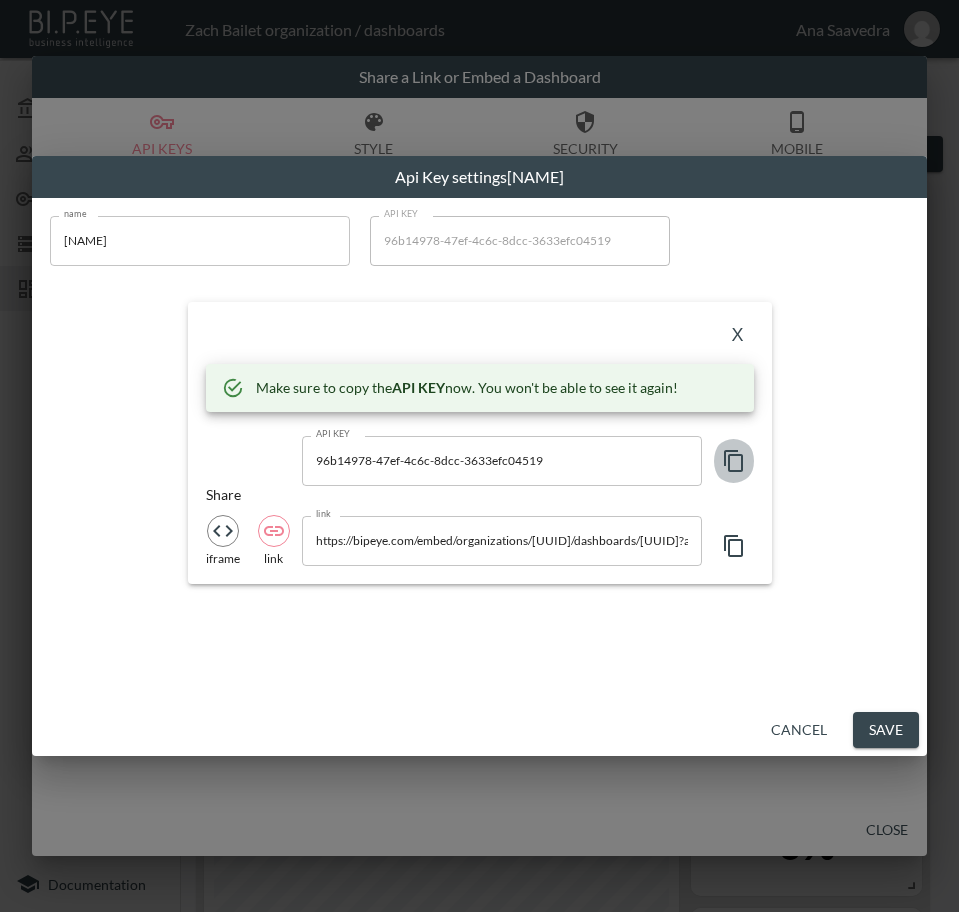 click 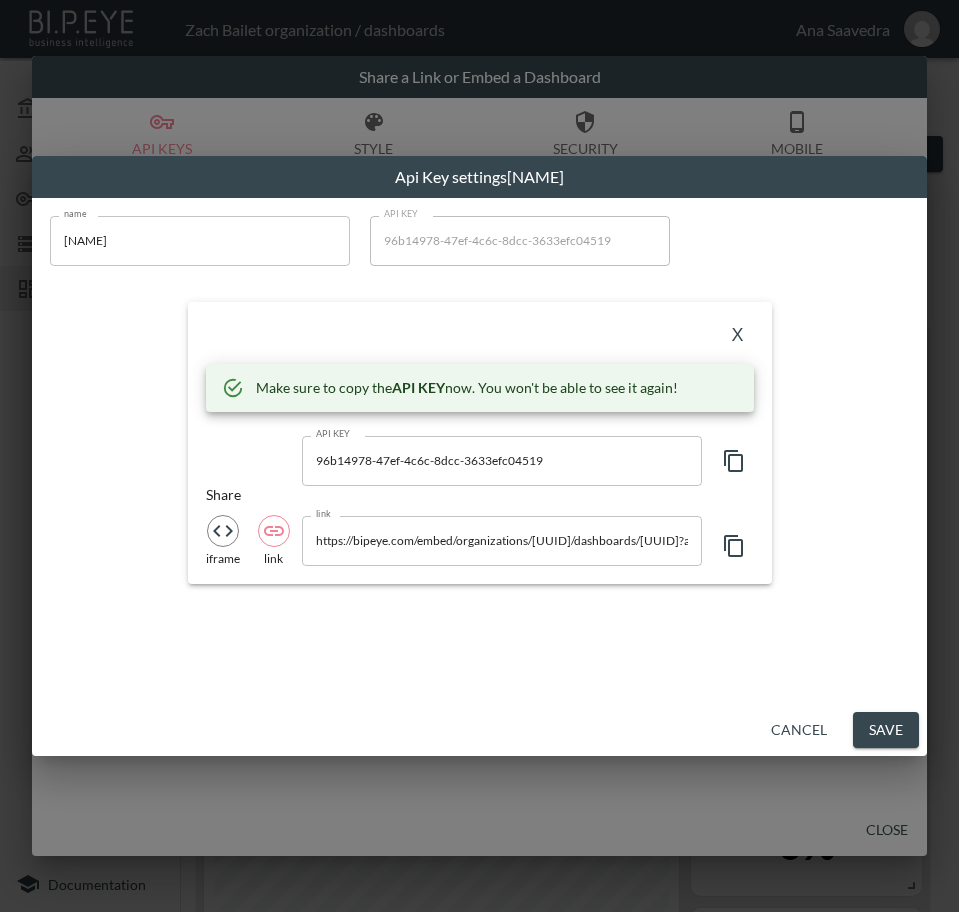 click on "X" at bounding box center (480, 336) 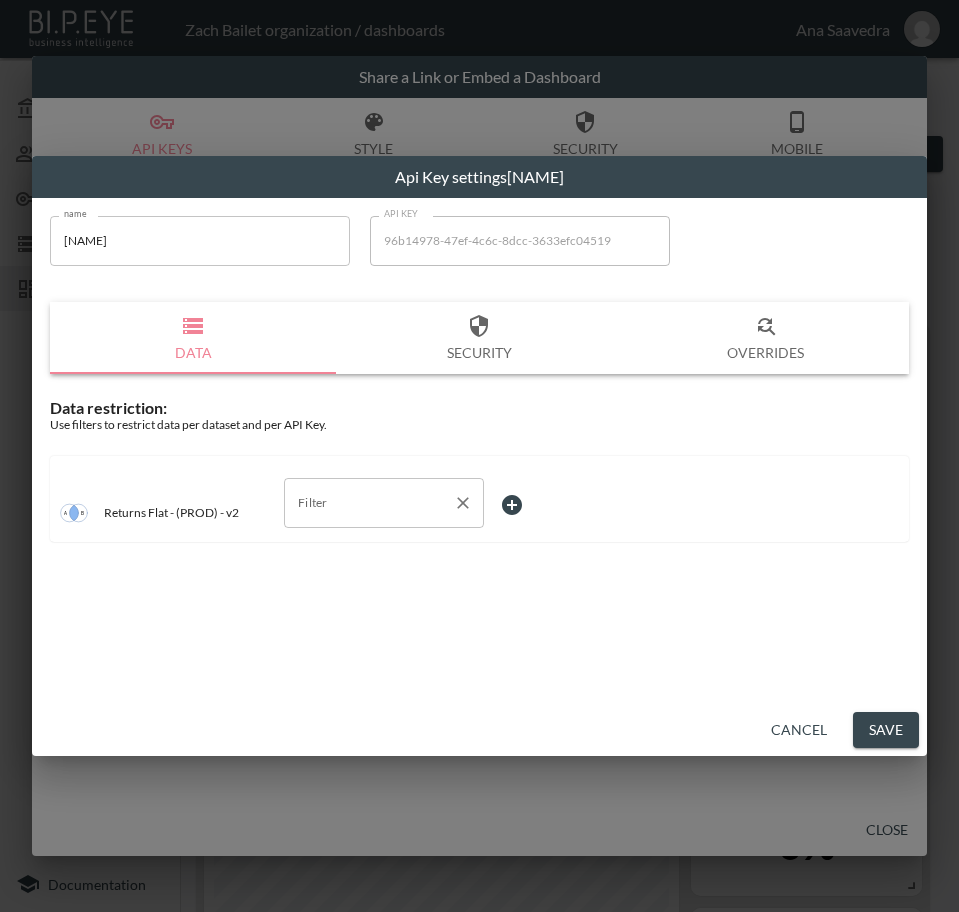 click on "Filter" at bounding box center (369, 503) 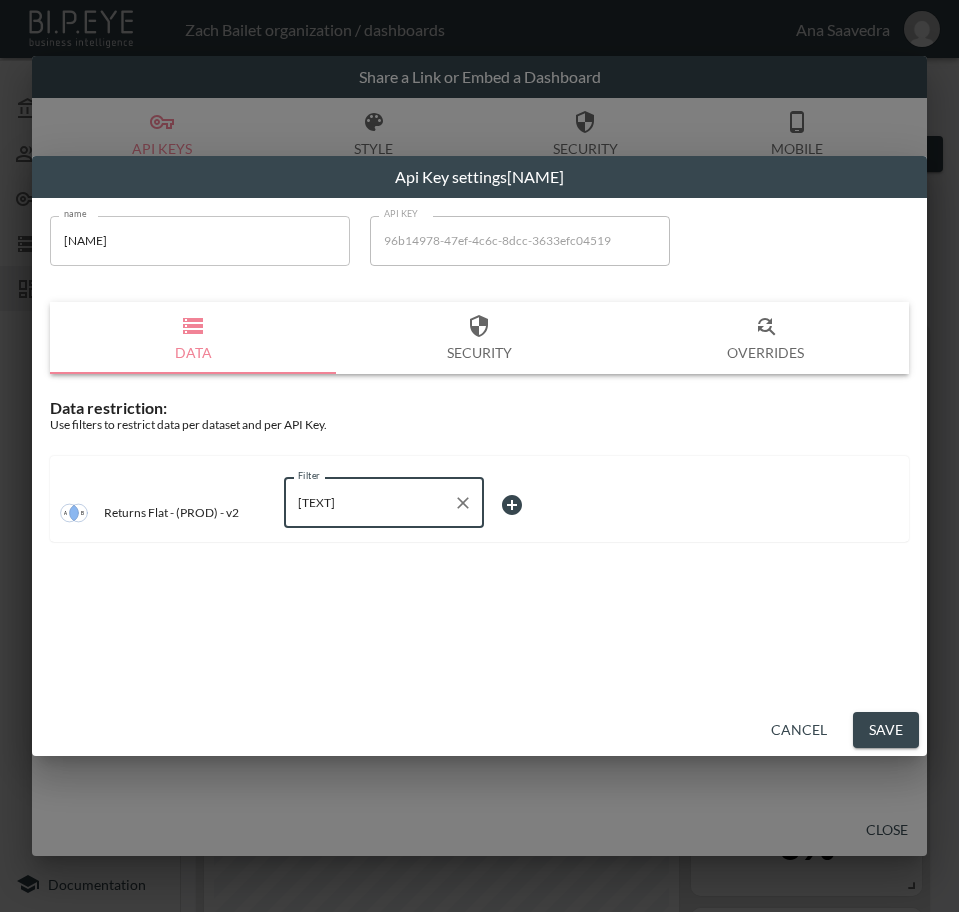 type on "i" 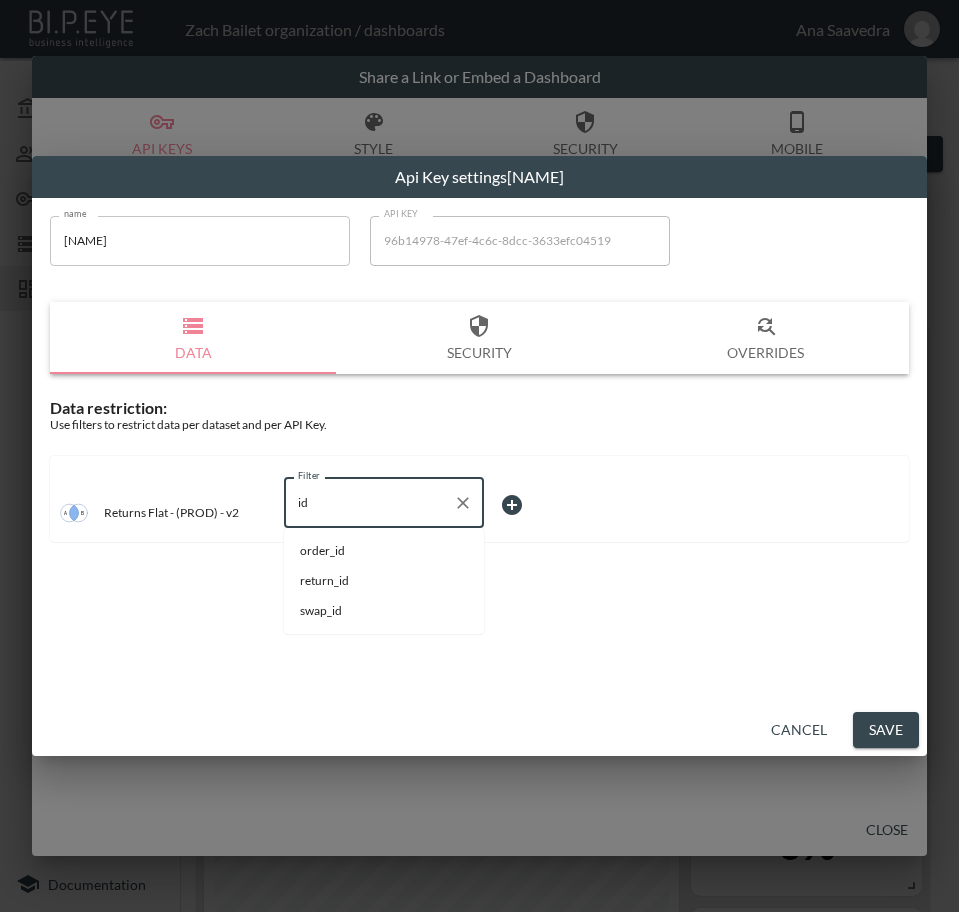 click on "swap_id" at bounding box center (384, 611) 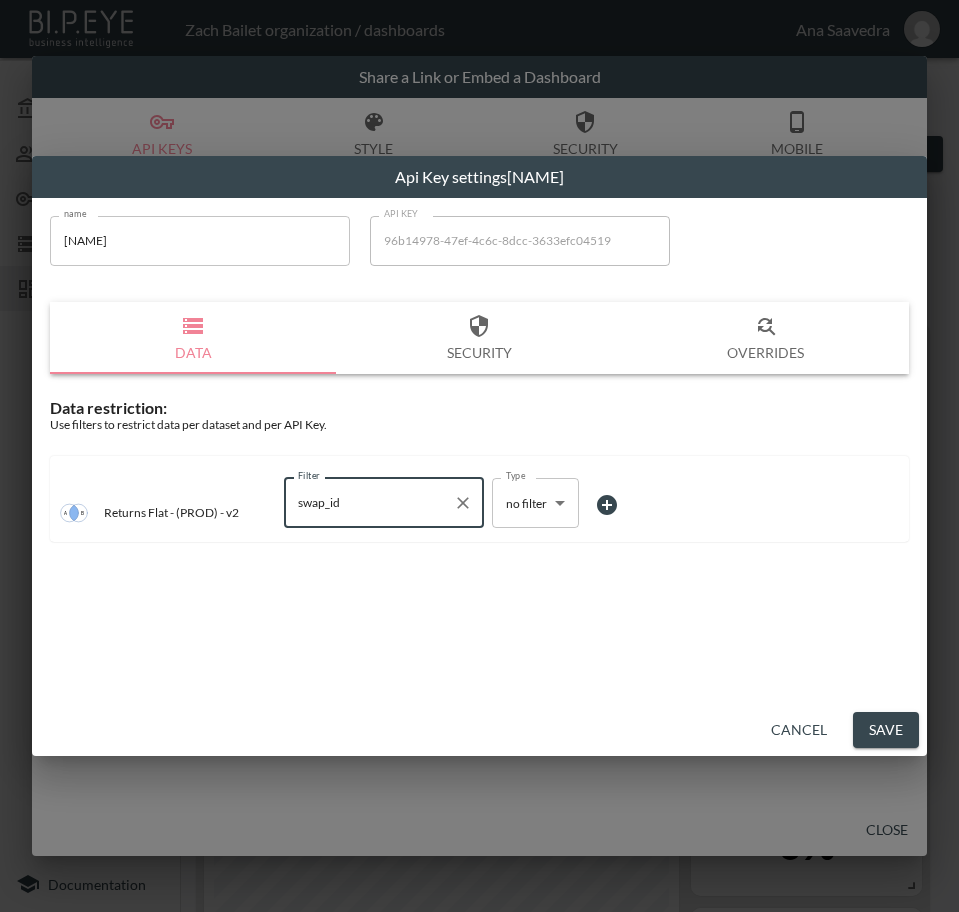 type on "swap_id" 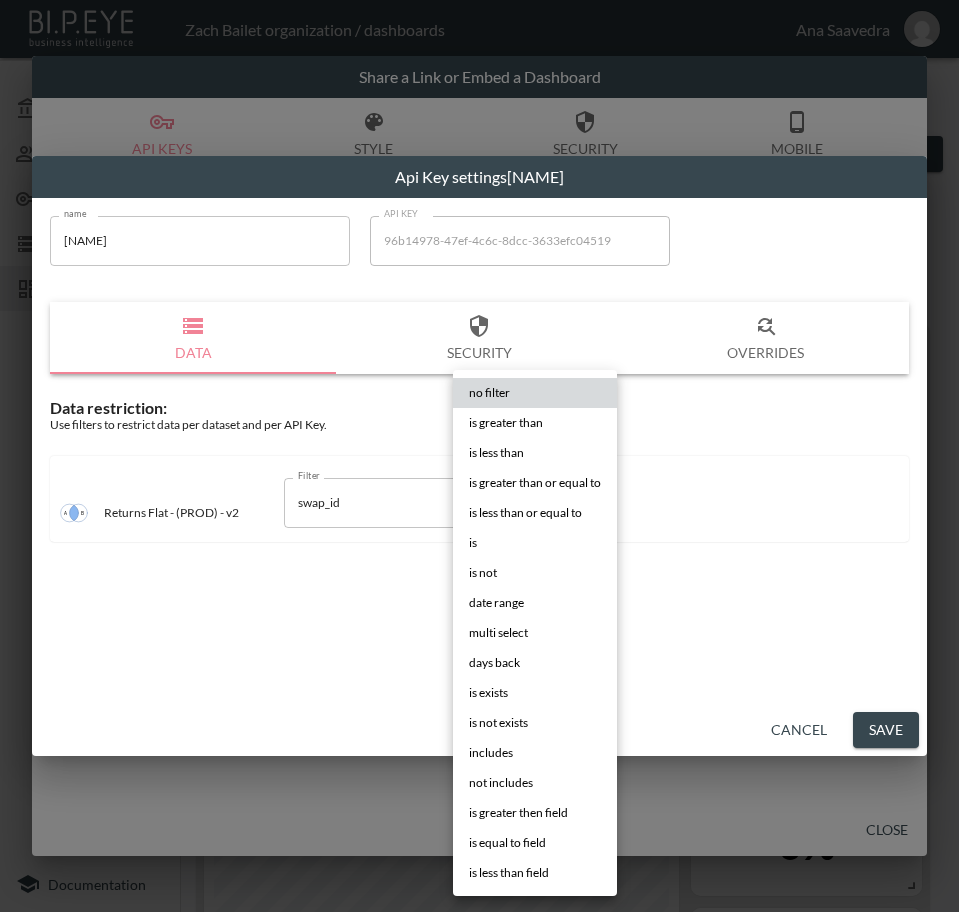 click on "BI.P.EYE, Interactive Analytics Dashboards - app [FIRST] [LAST] organization / dashboards [FIRST]   [LAST] My Account Members Credentials Datasets Dashboards Documentation V2 - (PROD) - Key Indicators - GBP 0 2 Previous period Chart Share created_at   DATE RANGE Feb 01, 2025       swap_id   IS ZTM7d9UMGZPBBsI1sBrO    Revenue KPIs Retained revenue £0 3,969.35 -100% Jul 31, 2024 - Feb 01, 2025 Total Refund Requested £116 20,721.45 -99% Jul 31, 2024 - Feb 01, 2025 Exchange revenue £0 2,967.75 -100% Jul 31, 2024 - Feb 01, 2025 Retained revenue ratio 0% Refund vs Retained Revenue over time Refund ratio 100% Exchange ratio 0% Shop Later Revenue £0 0 0% Jul 31, 2024 - Feb 01, 2025 Shipping KPIs Number of orders per shipping carrier Retained revenue per shipping carrier   Shipment From Address Country Analysis Shipment From Address Country Retained Ratio Refund Ratio Exchange Ratio Retained Revenue Refund Revenue Exchange Revenue 0% 100% 0% 0 116 0                              United Kingdom 0% 100% 0% 0 116 0 Showing" at bounding box center [479, 456] 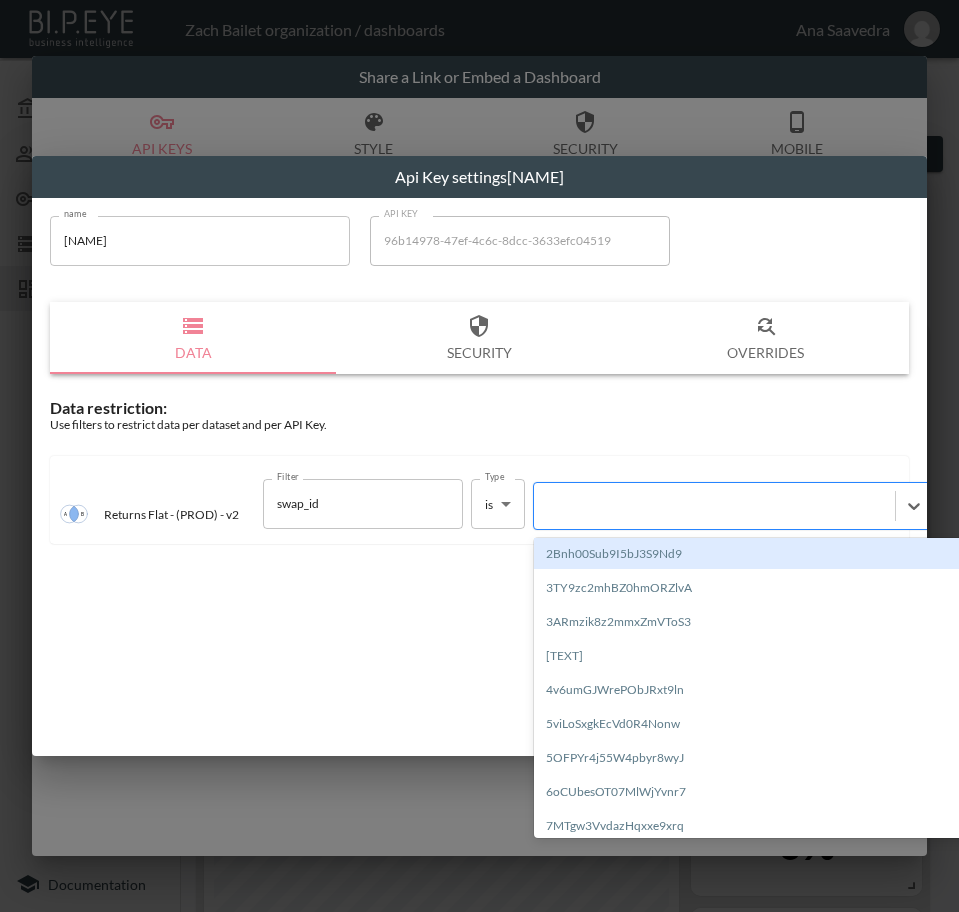 click at bounding box center [714, 505] 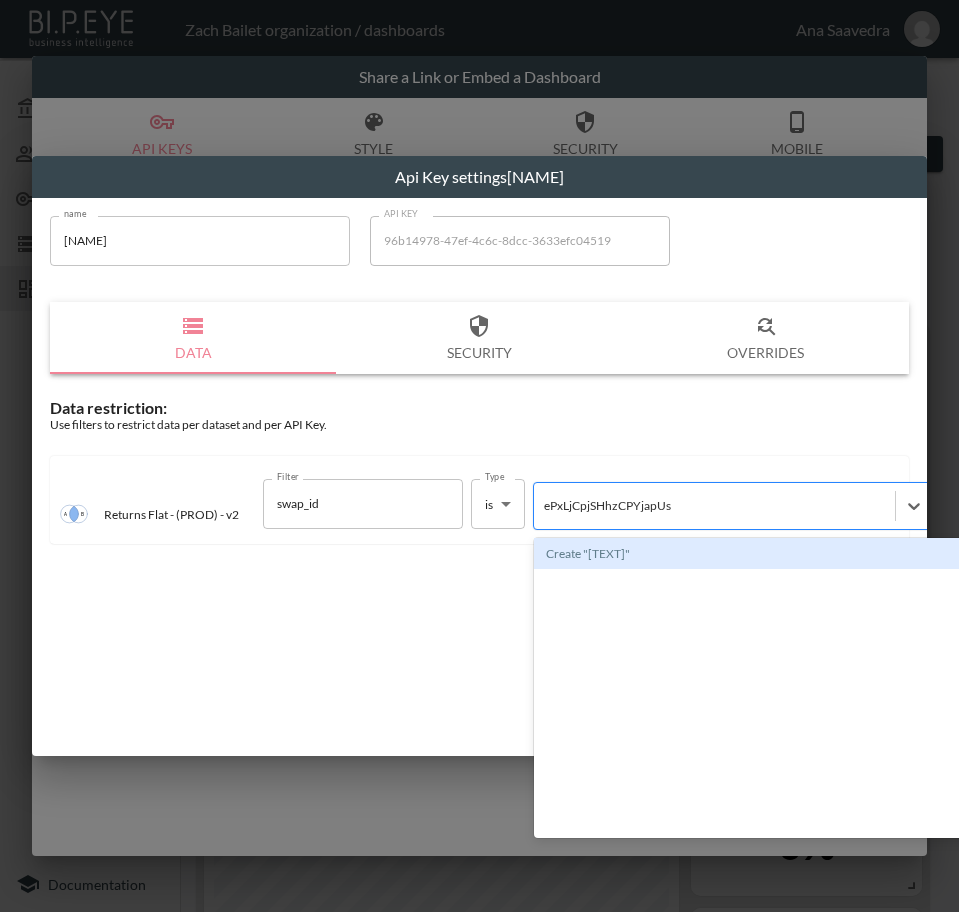 type 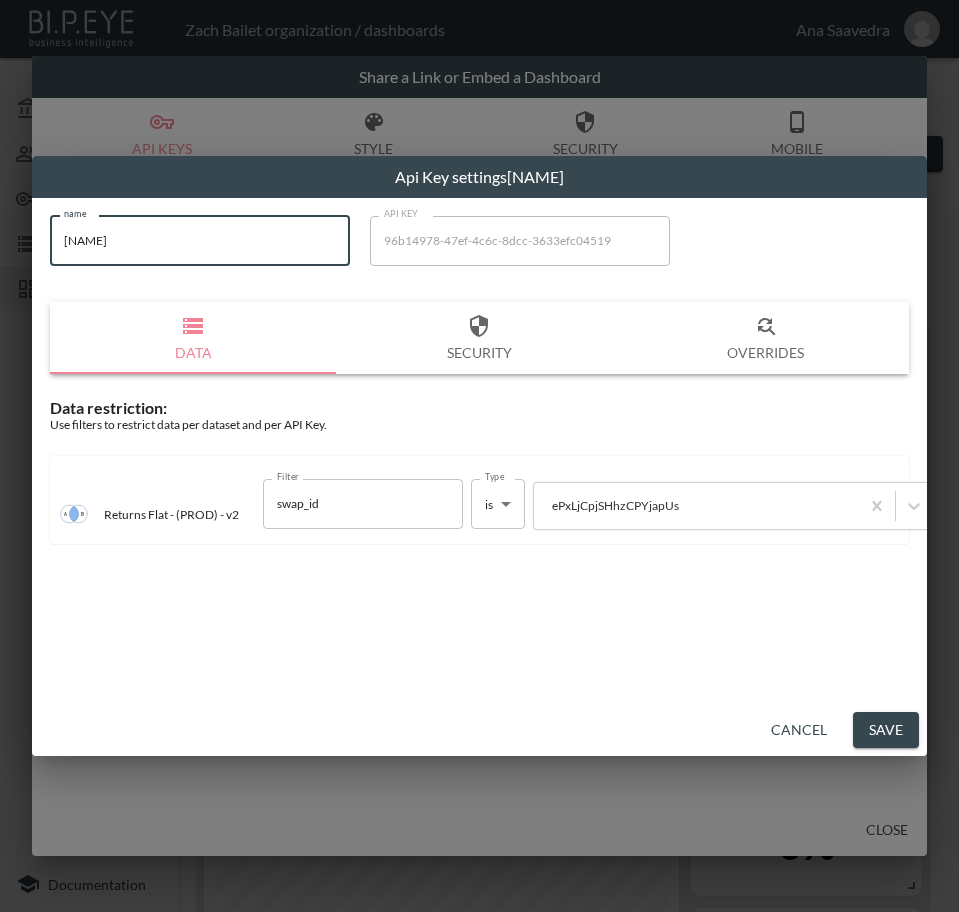 drag, startPoint x: 136, startPoint y: 261, endPoint x: 54, endPoint y: 281, distance: 84.40379 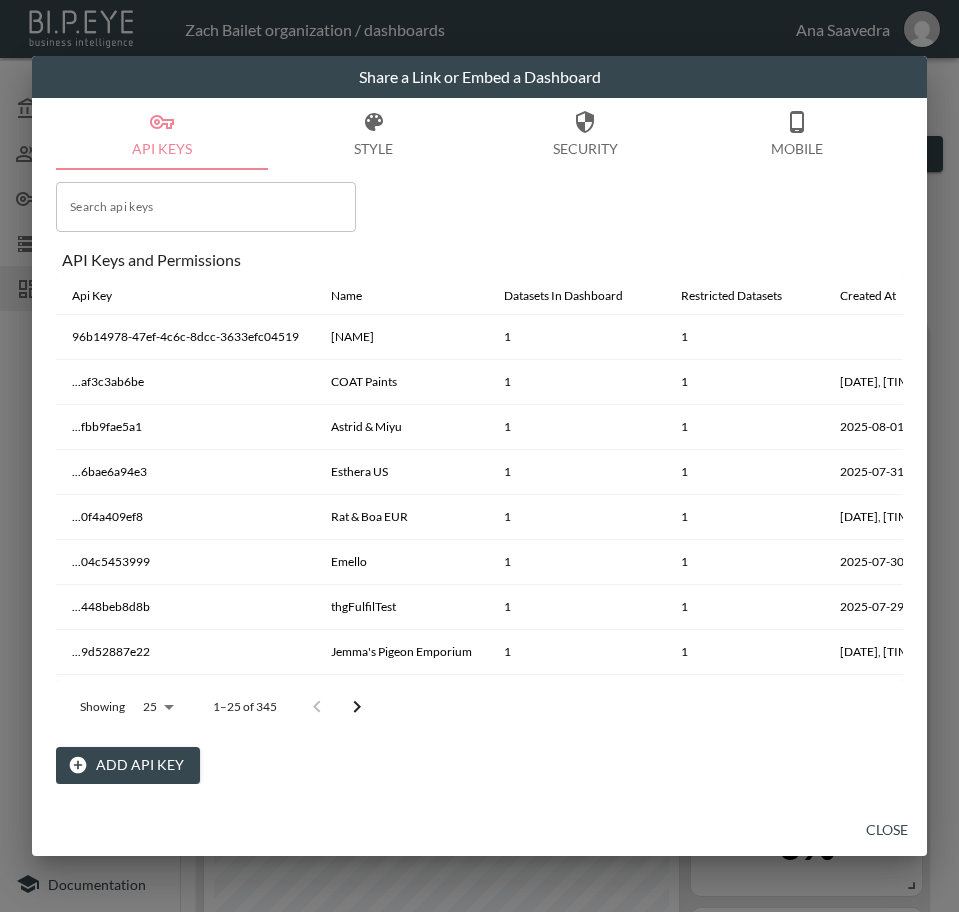 click on "Close" at bounding box center (887, 830) 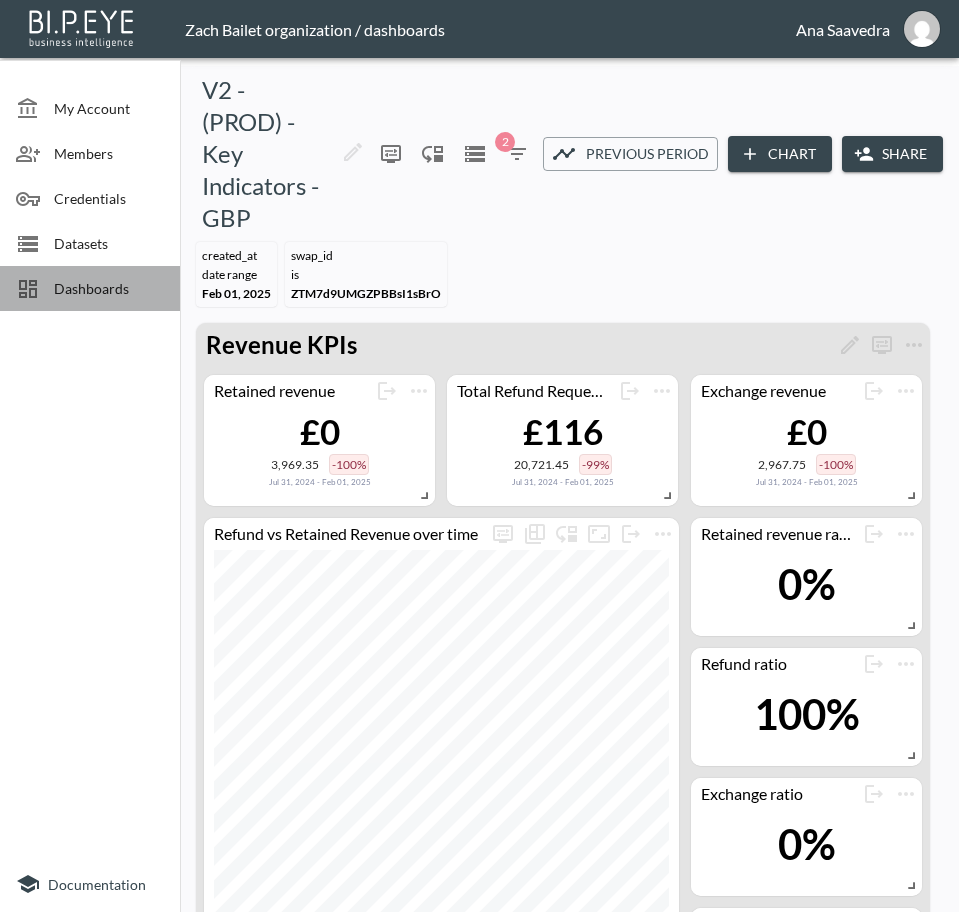 click on "Dashboards" at bounding box center [109, 288] 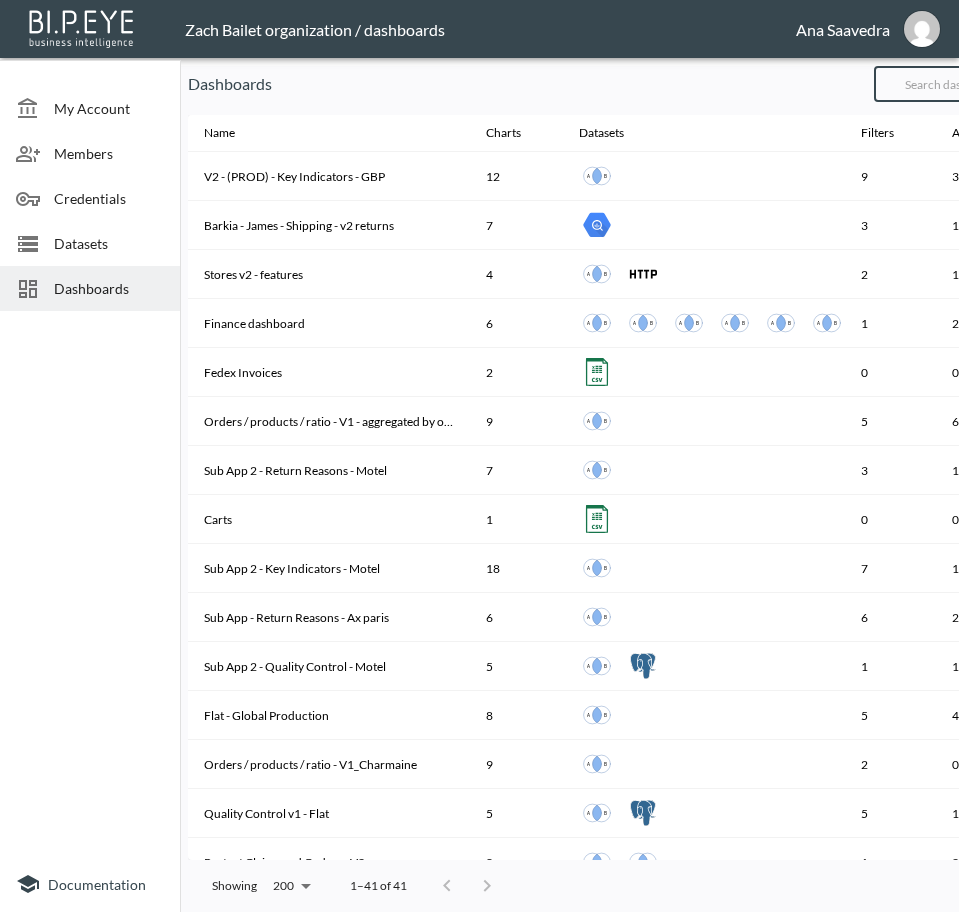 click at bounding box center [955, 84] 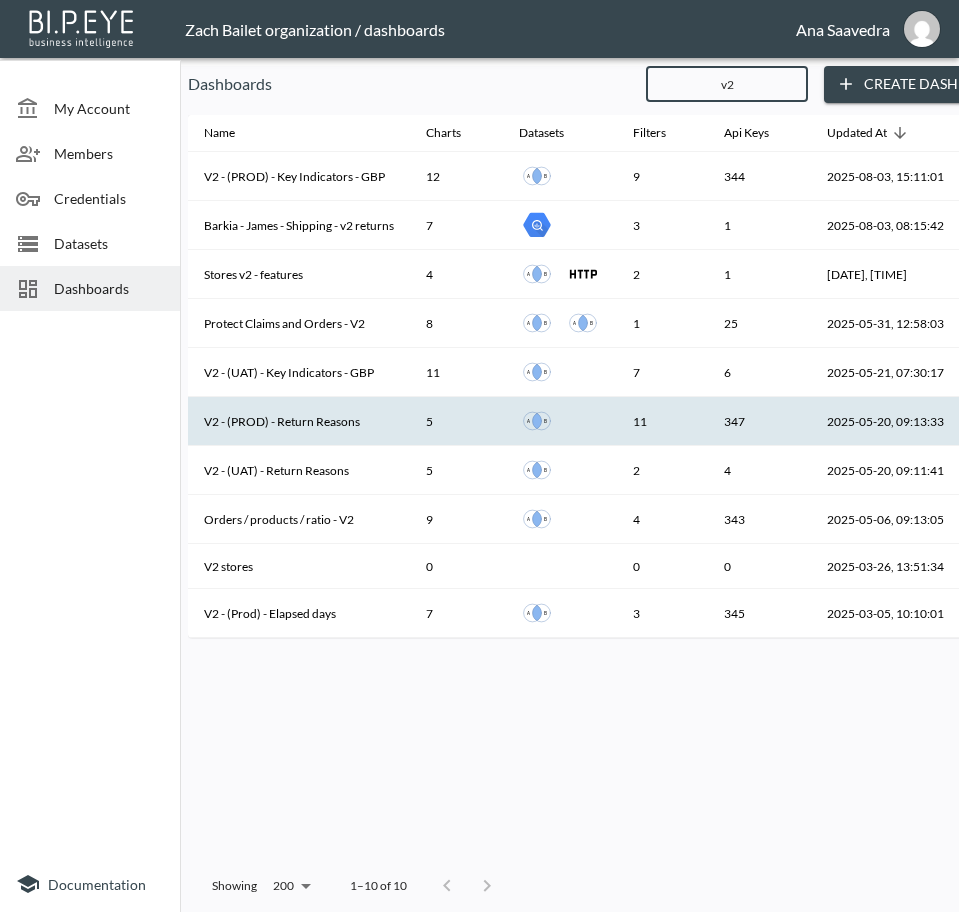type on "v2" 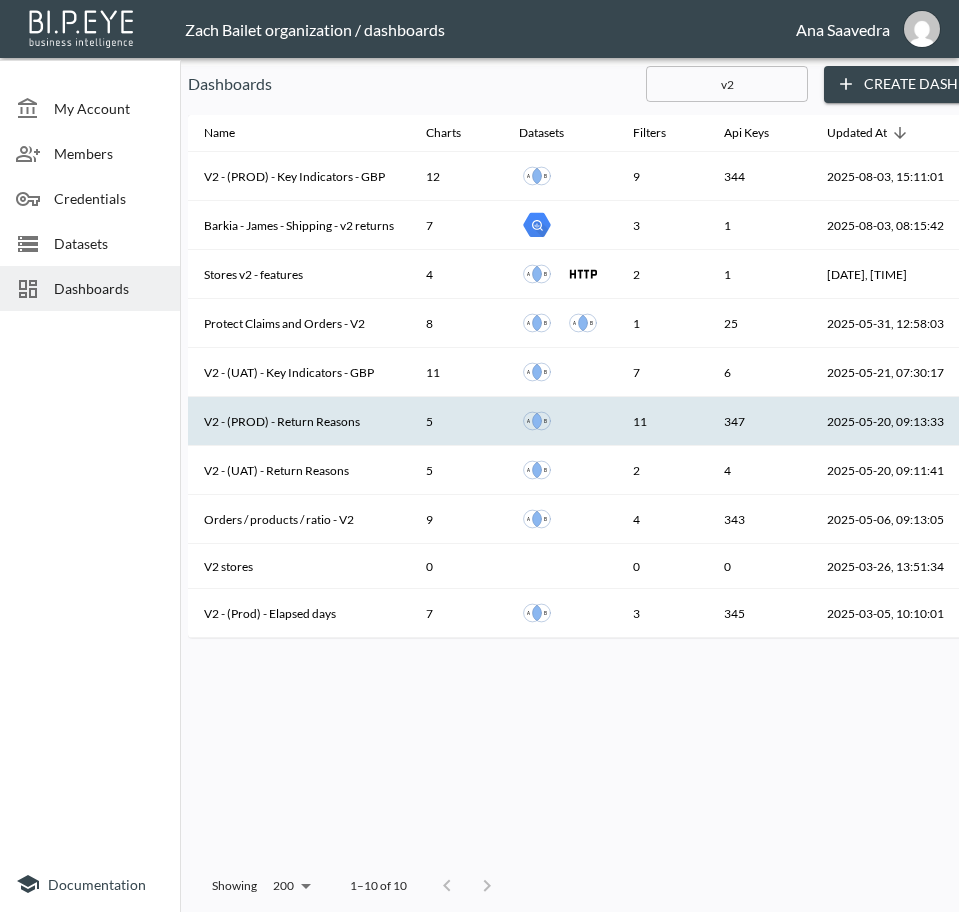 click on "V2 - (PROD) - Return Reasons" at bounding box center [299, 421] 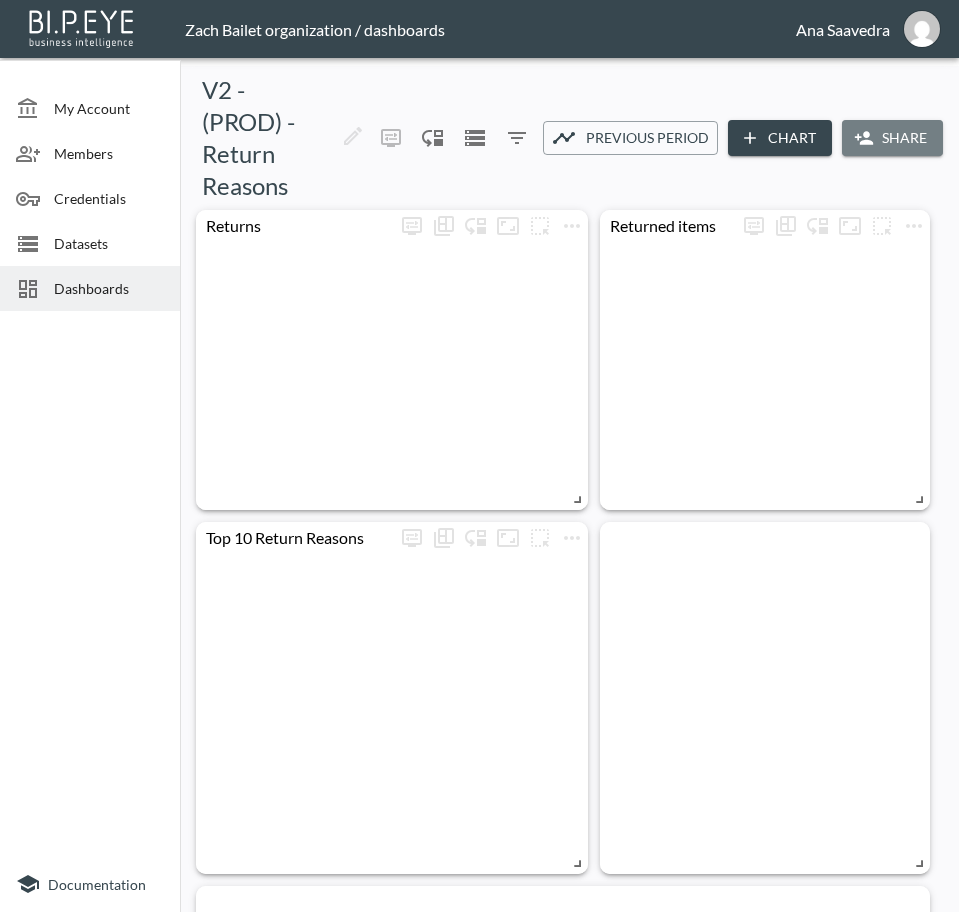 click on "Share" at bounding box center (892, 138) 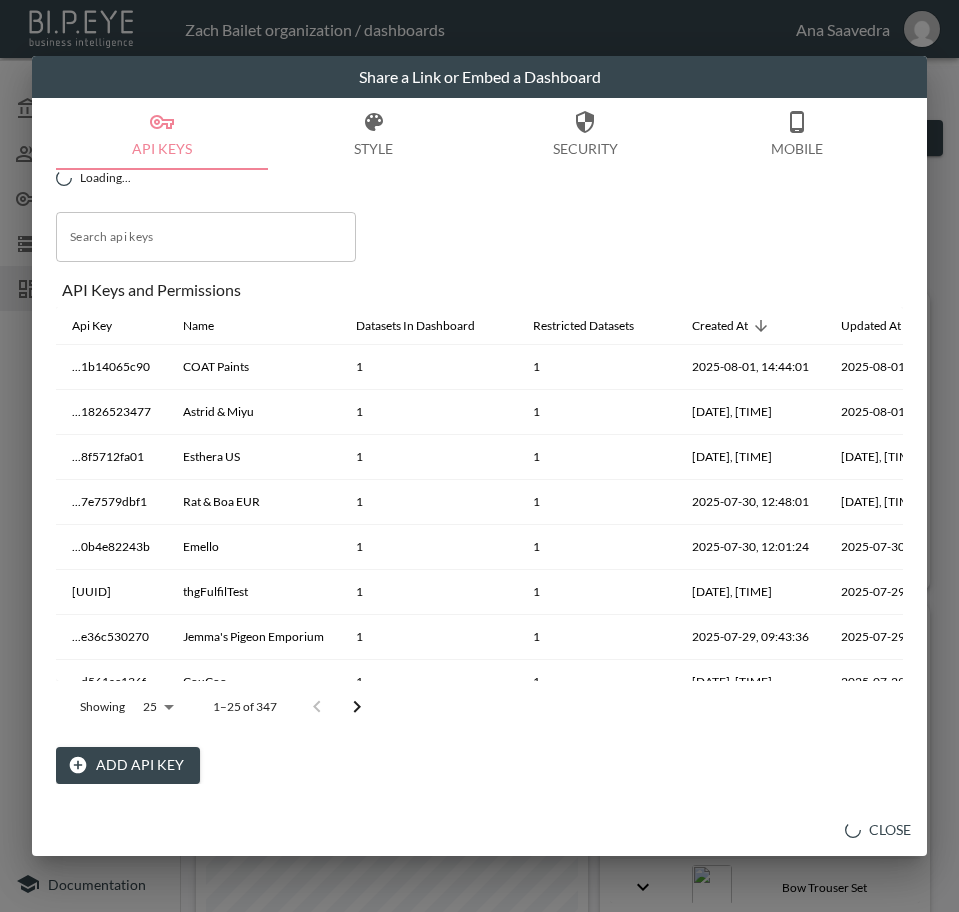 click on "Add API Key" at bounding box center [128, 765] 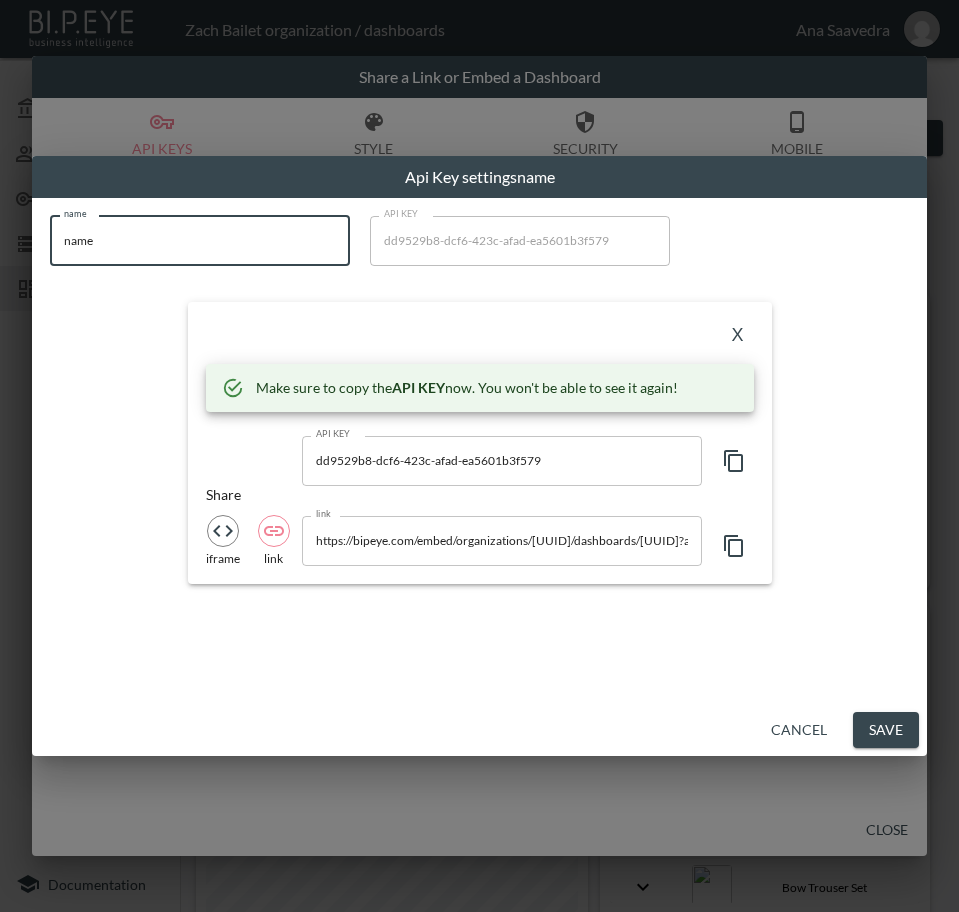 drag, startPoint x: 202, startPoint y: 258, endPoint x: -1, endPoint y: 258, distance: 203 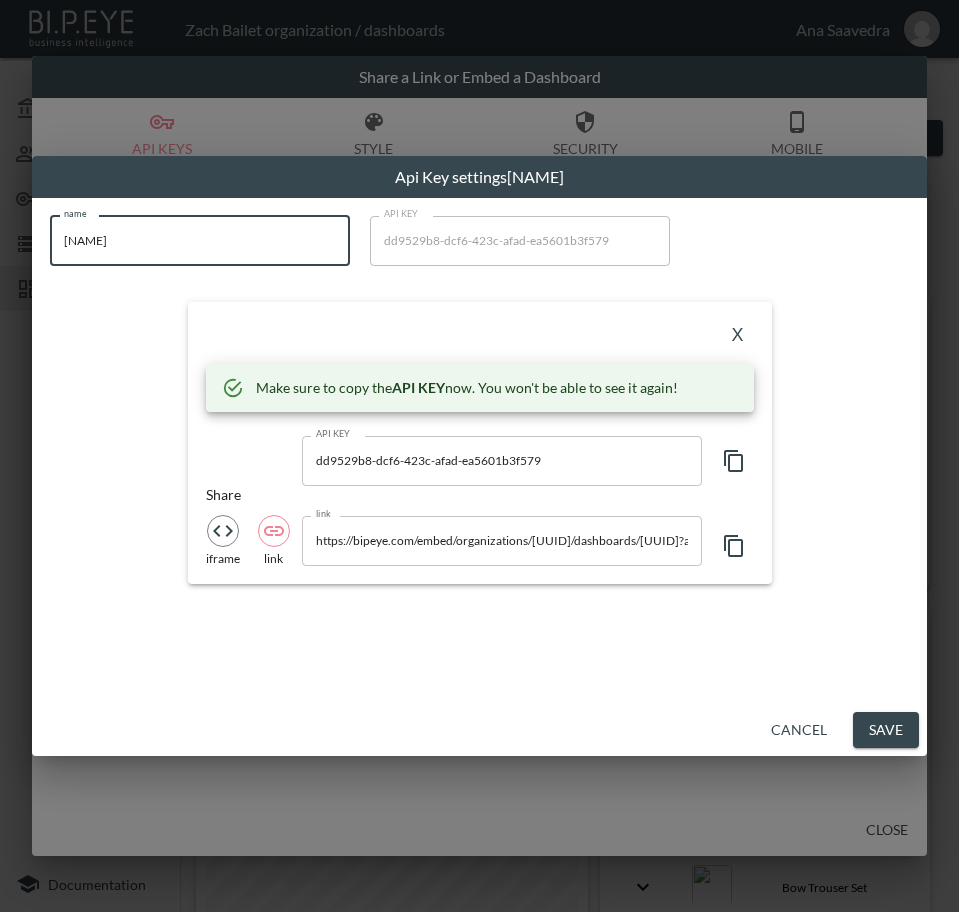 type on "[NAME]" 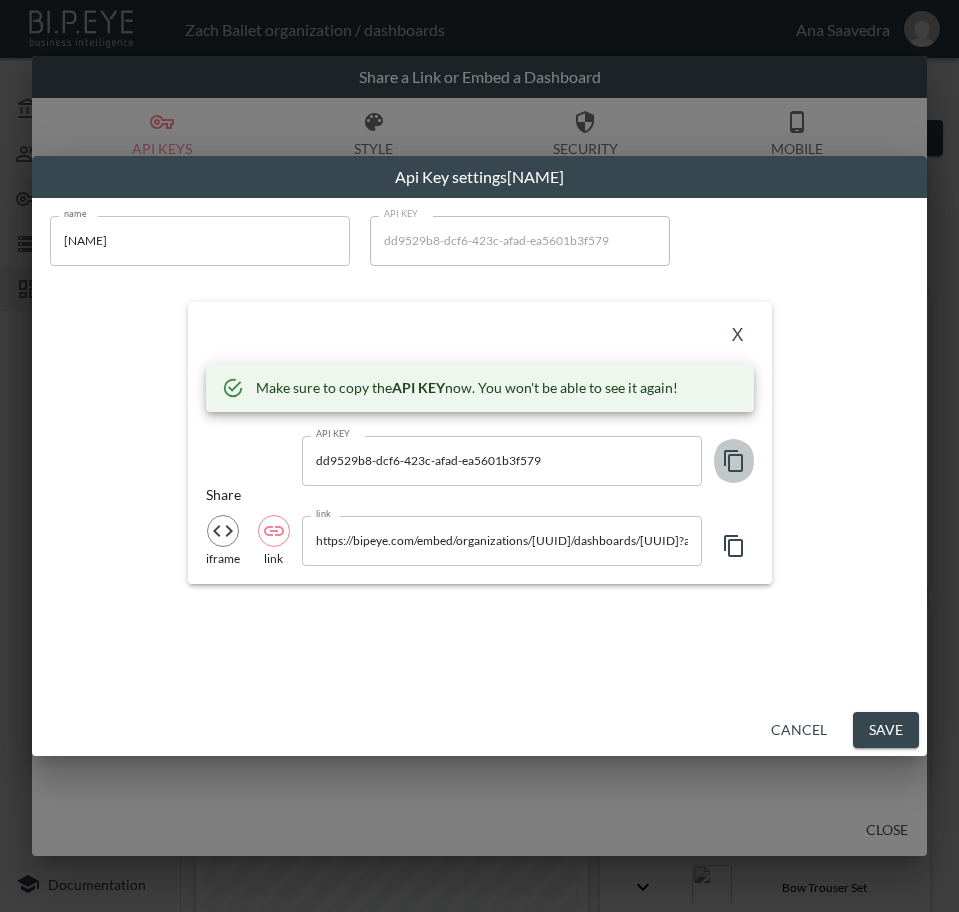 click 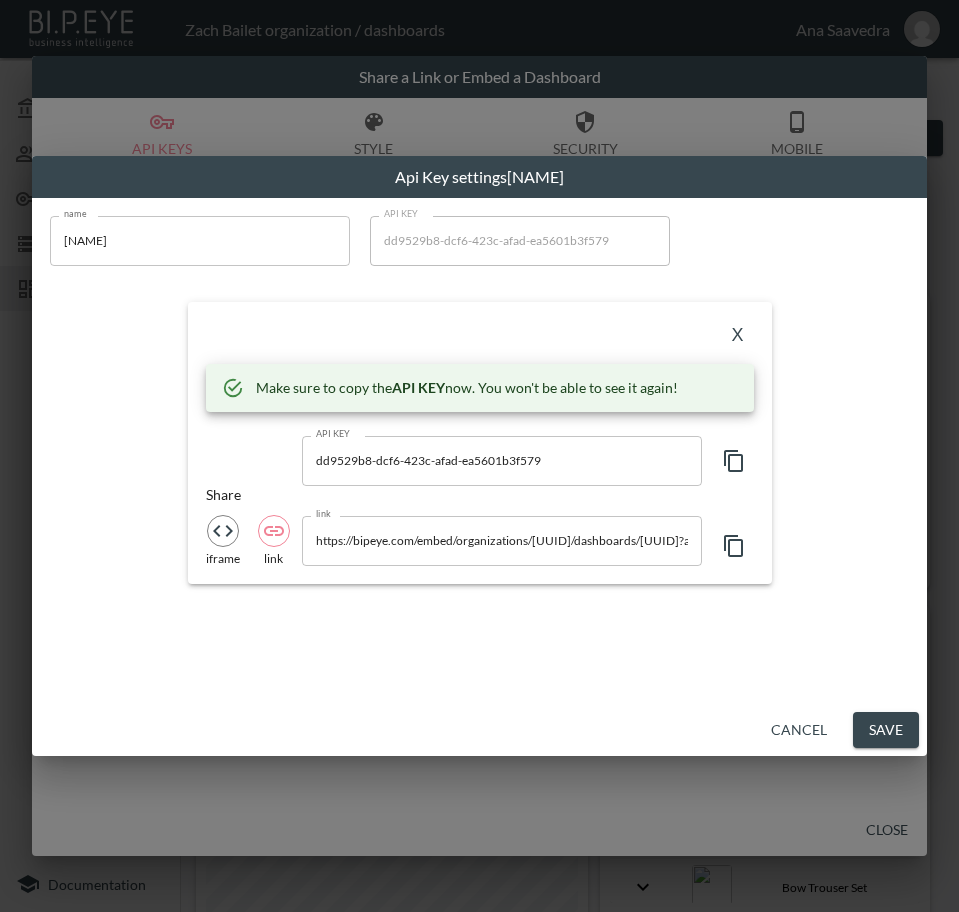 click on "X" at bounding box center [480, 336] 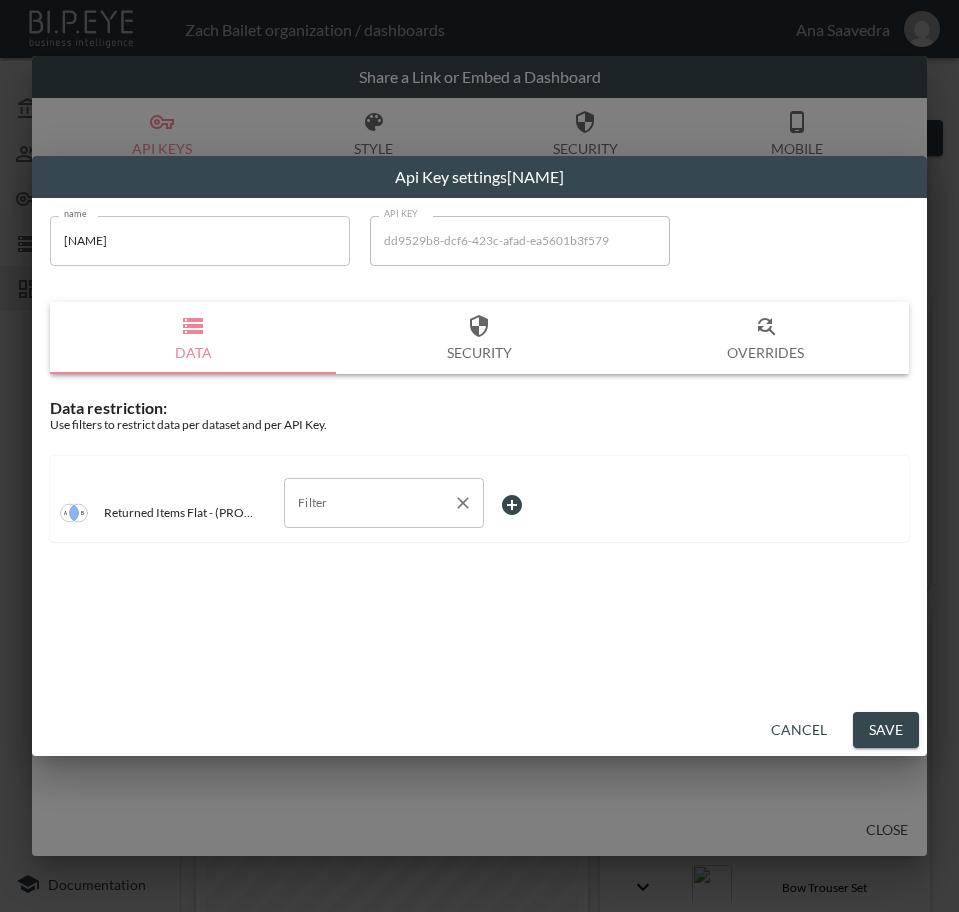click on "Filter" at bounding box center [369, 503] 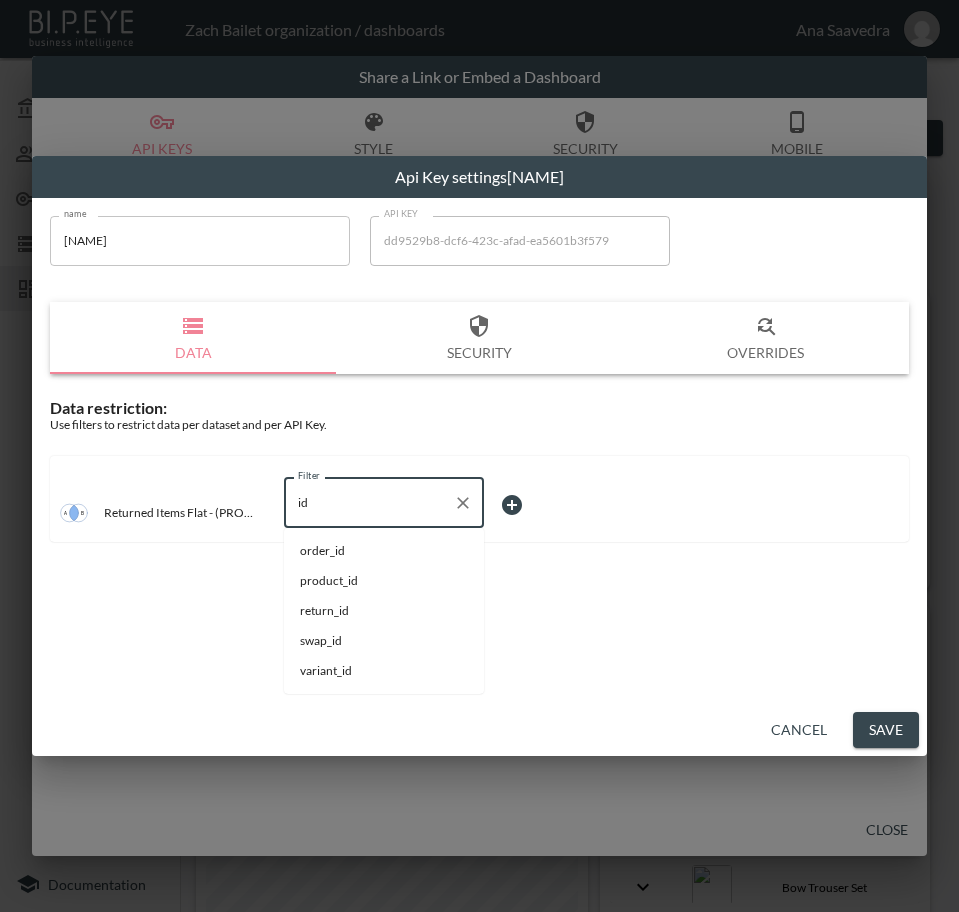 click on "swap_id" at bounding box center (384, 641) 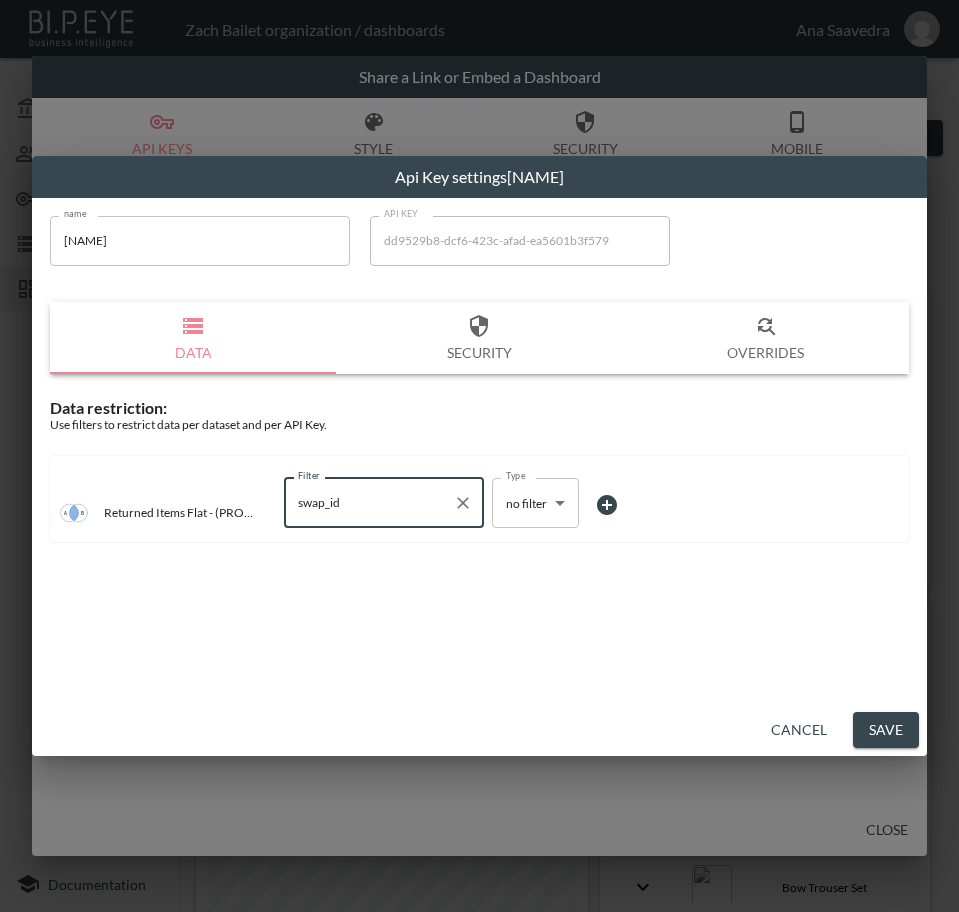 type on "swap_id" 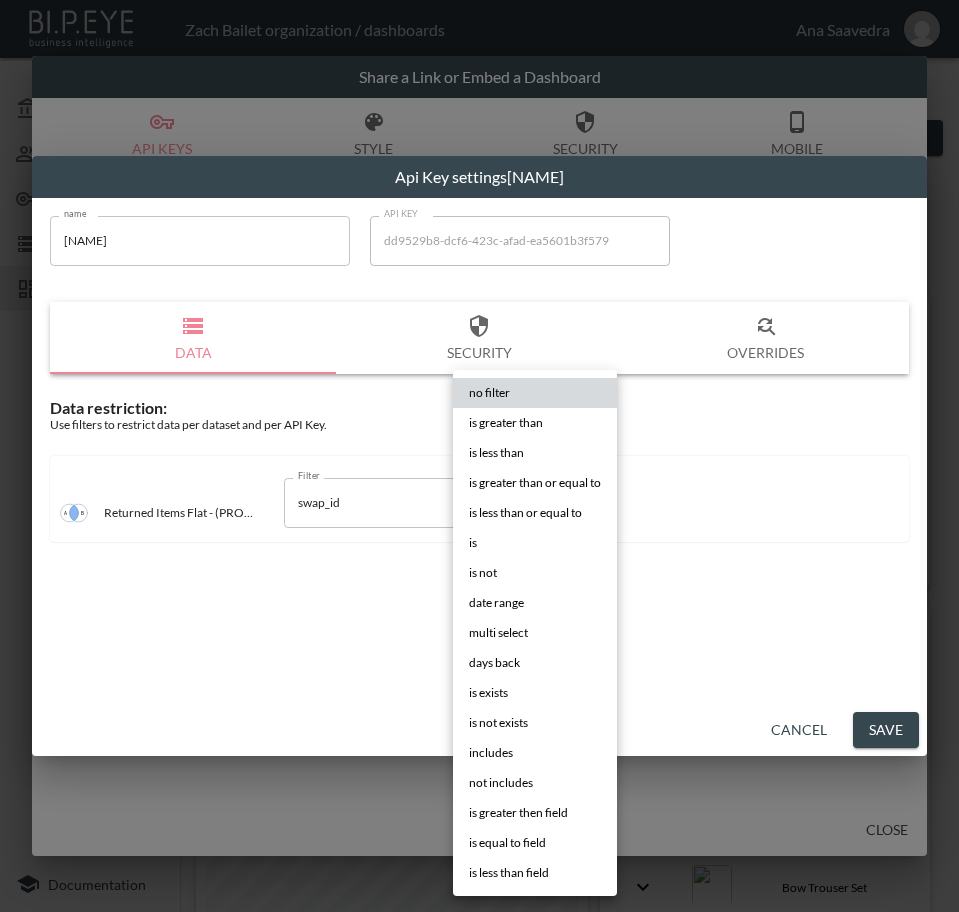 click on "BI.P.EYE, Interactive Analytics Dashboards - app [FIRST] [LAST] organization / dashboards [FIRST]   [LAST] My Account Members Credentials Datasets Dashboards Documentation V2 - (PROD) - Return Reasons 0 2 Previous period Chart Share return_date   DATE RANGE Feb 01, 2025       swap_id   IS ZTM7d9UMGZPBBsI1sBrO    Products returned Shopify Order Date Image Product Name Return Type Shipment From Address Country Title Sku Quantity Main Reason Sub Reason Feedback Original Unit Price Pre Calculated Price Variant Id Tax Applied Per Item Weight Discounted Unit Price Processed Weight Unit Product Id Return Id Return Date Current Price Discount Applied Per Item Intake Reason Order Id Order Name Reason Key Word Return Status Shipping Status Taxable Updated At Store Name 2025-01-26T13:33:02.000Z Mama Black Cotton Trouser Set Refund United Kingdom 18/20 Maternity Black Cotton Trouser Set 18/20 1 Item does not fit Item is too big for me 15 15 gid://shopify/ProductVariant/45327338504422 2.5 0.3 15 false KILOGRAMS 8827582021862" at bounding box center (479, 456) 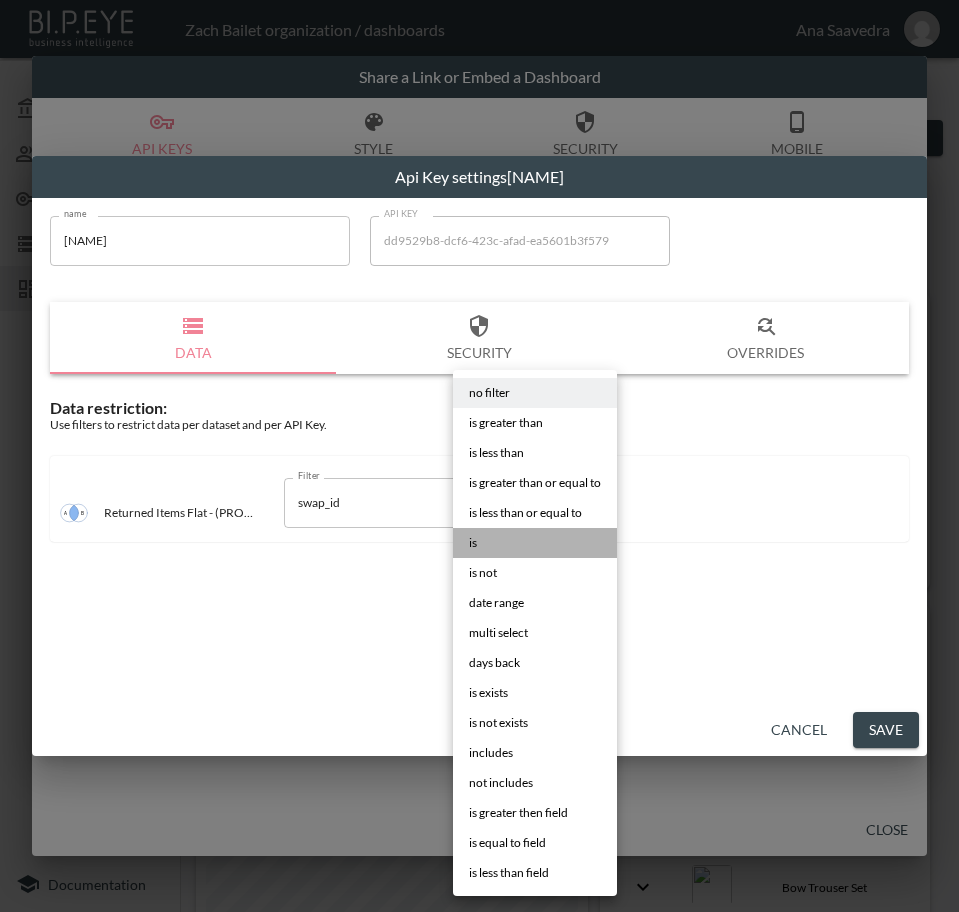 click on "is" at bounding box center (535, 543) 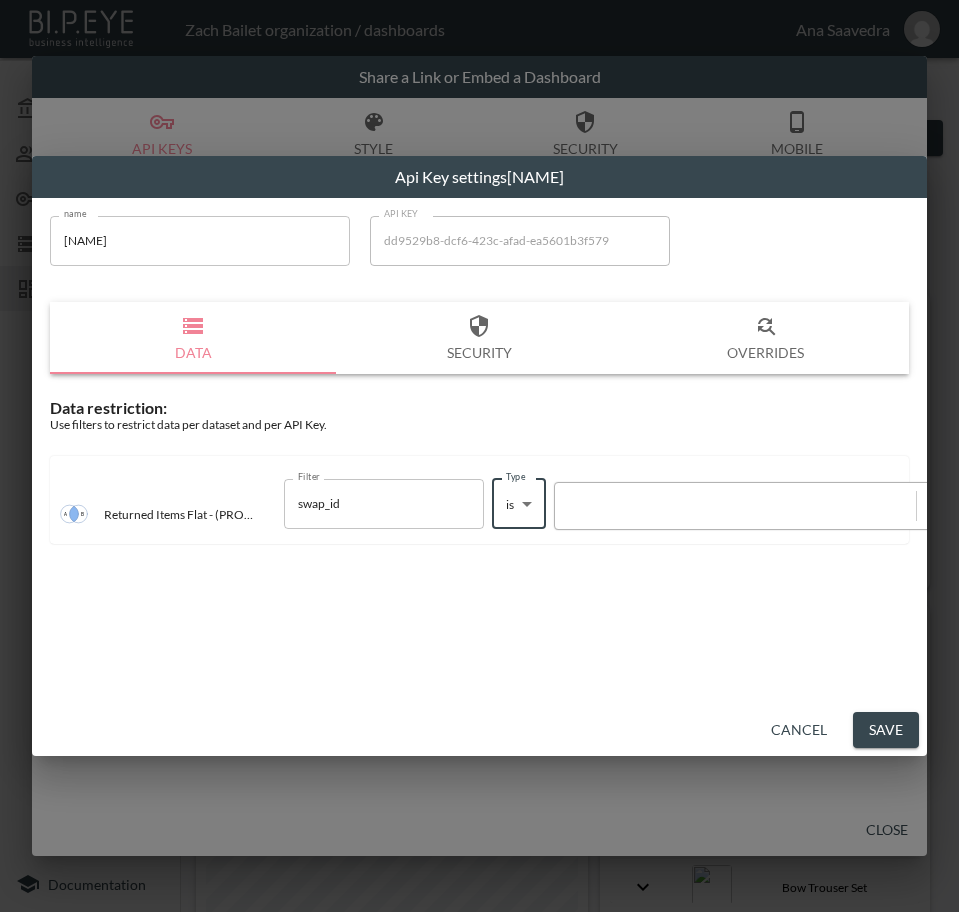 click at bounding box center (735, 505) 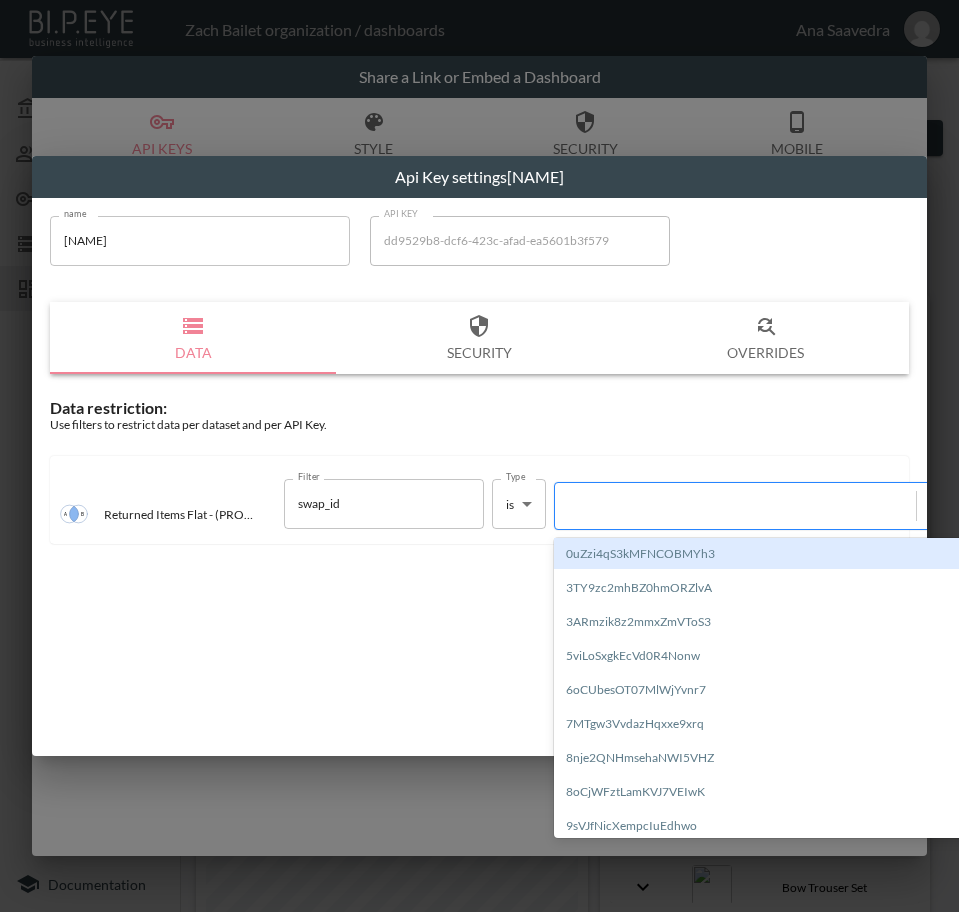 paste on "ePxLjCpjSHhzCPYjapUs" 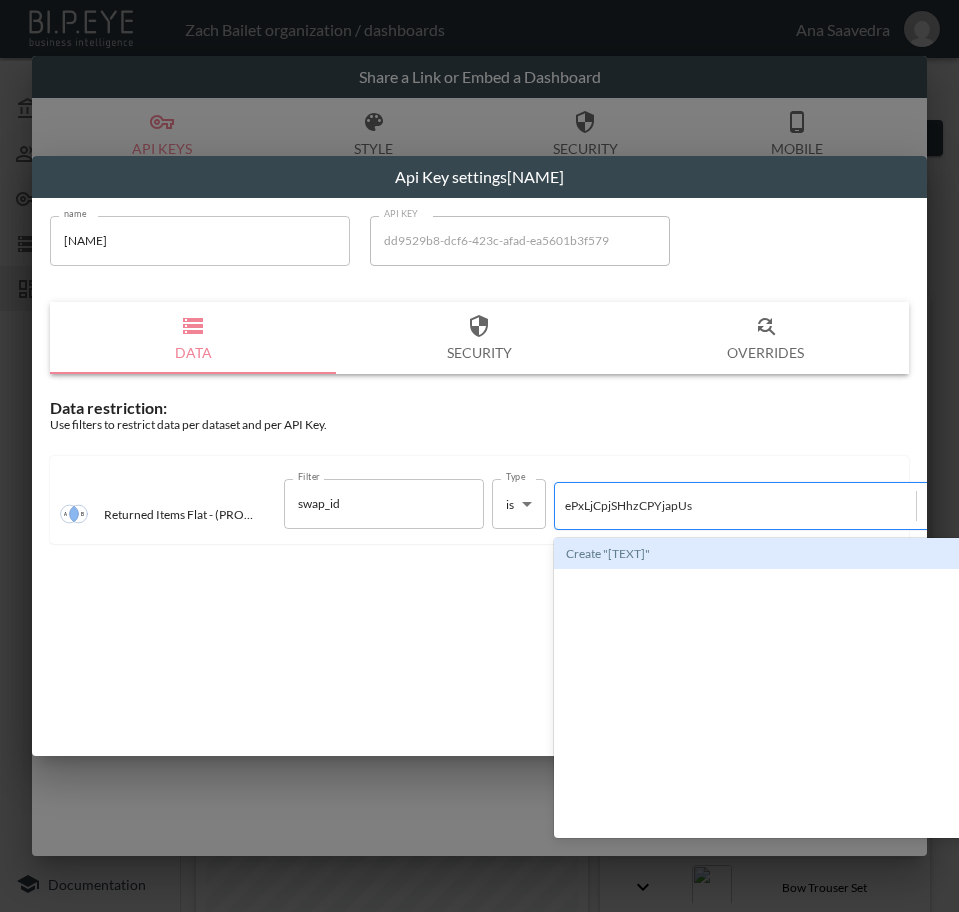 type 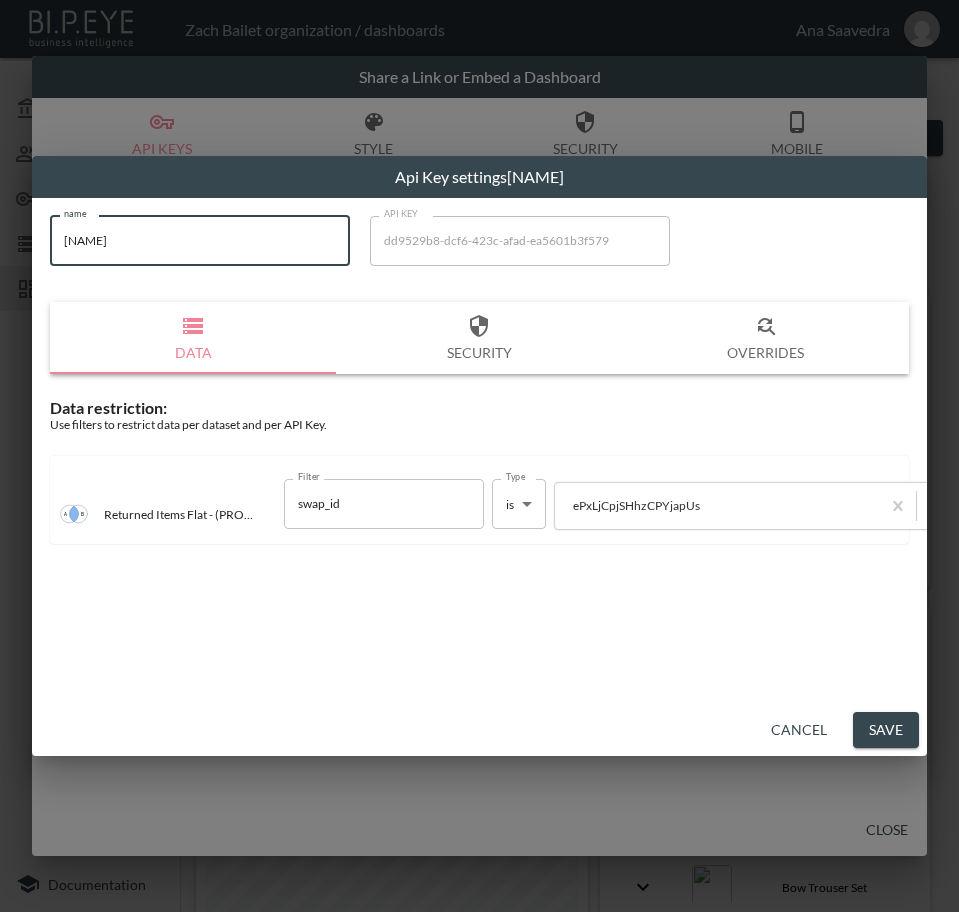 drag, startPoint x: 153, startPoint y: 237, endPoint x: -1, endPoint y: 261, distance: 155.85892 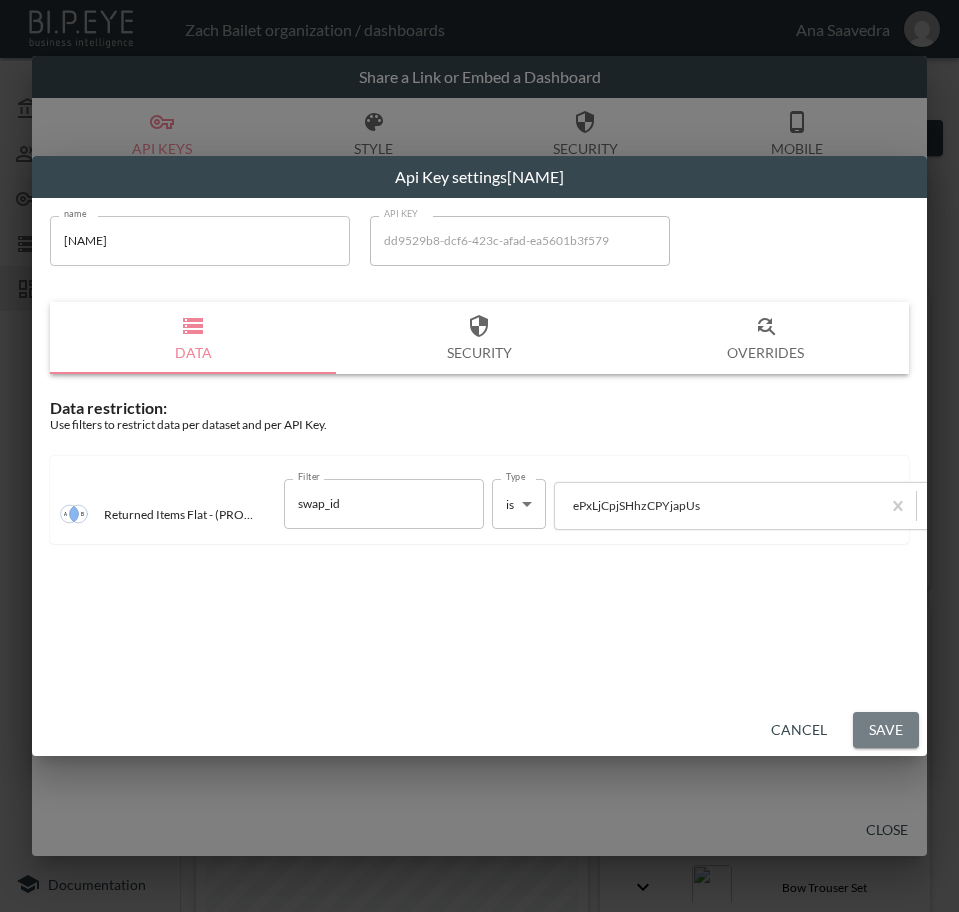 click on "Save" at bounding box center (886, 730) 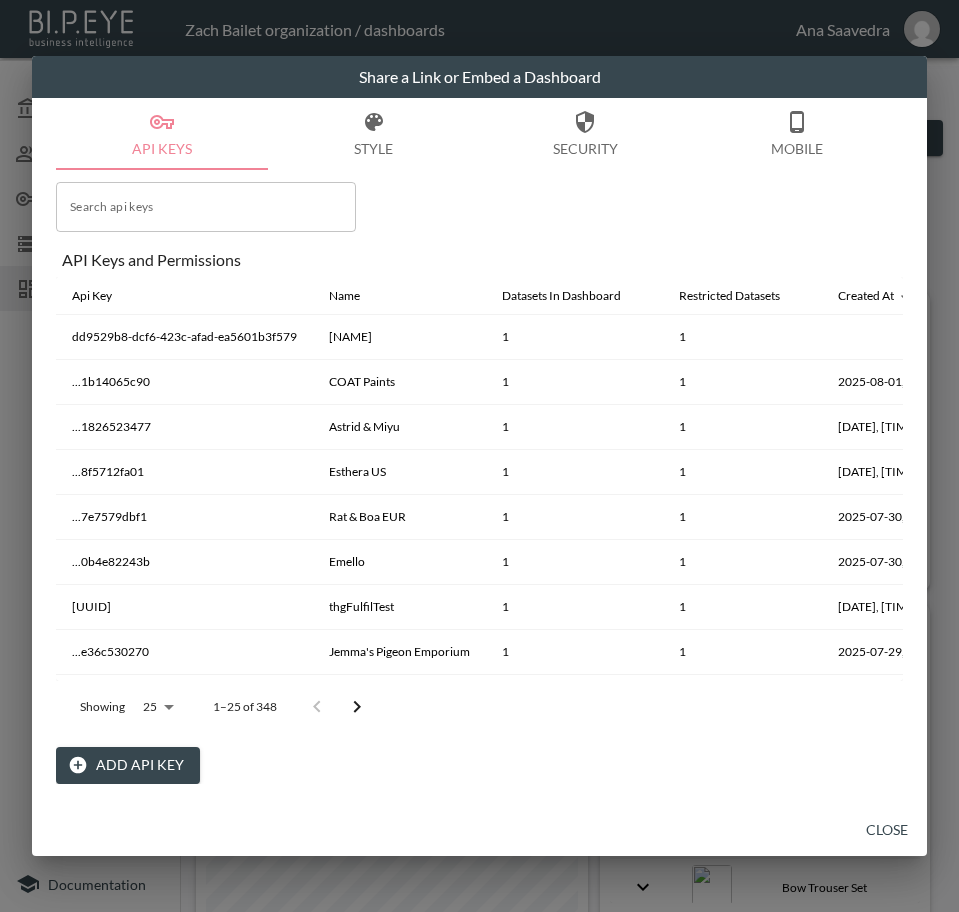 click on "Search api keys Search api keys   API Keys and Permissions Api Key Name Datasets In Dashboard Restricted Datasets Created At Updated At dd9529b8-dcf6-423c-afad-ea5601b3f579 Eleven Loves 1 1 ...1b14065c90 COAT Paints 1 1 2025-08-01, 14:44:01 2025-08-01, 14:44:51 ...1826523477 Astrid & Miyu 1 1 2025-08-01, 11:19:20 2025-08-01, 11:19:43 ...8f5712fa01 Esthera US 1 1 2025-07-31, 19:58:16 2025-07-31, 19:58:49 ...7e7579dbf1 Rat & Boa EUR 1 1 2025-07-30, 12:48:01 2025-07-30, 12:48:31 ...0b4e82243b Emello 1 1 2025-07-30, 12:01:24 2025-07-30, 12:02:40 ...e70bd3cf42 thgFulfilTest 1 1 2025-07-29, 11:37:46 2025-07-29, 11:38:35 ...e36c530270 Jemma's Pigeon Emporium 1 1 2025-07-29, 09:43:36 2025-07-29, 09:44:02 ...d561ac136f CouCoo 1 1 2025-07-29, 09:24:43 2025-07-29, 09:25:05 ...cc05ba0c0e Outside In 1 1 2025-07-29, 13:57:13 2025-07-29, 13:57:42 ...4a11827f1a Outside In 1 1 2025-07-29, 13:56:08 2025-07-29, 13:56:51 ...5a8a6e480a natureofthings 1 1 2025-07-29, 13:50:44 2025-07-29, 13:51:04 ...d87498b90d Turnbull & Asser 1 1" at bounding box center (479, 477) 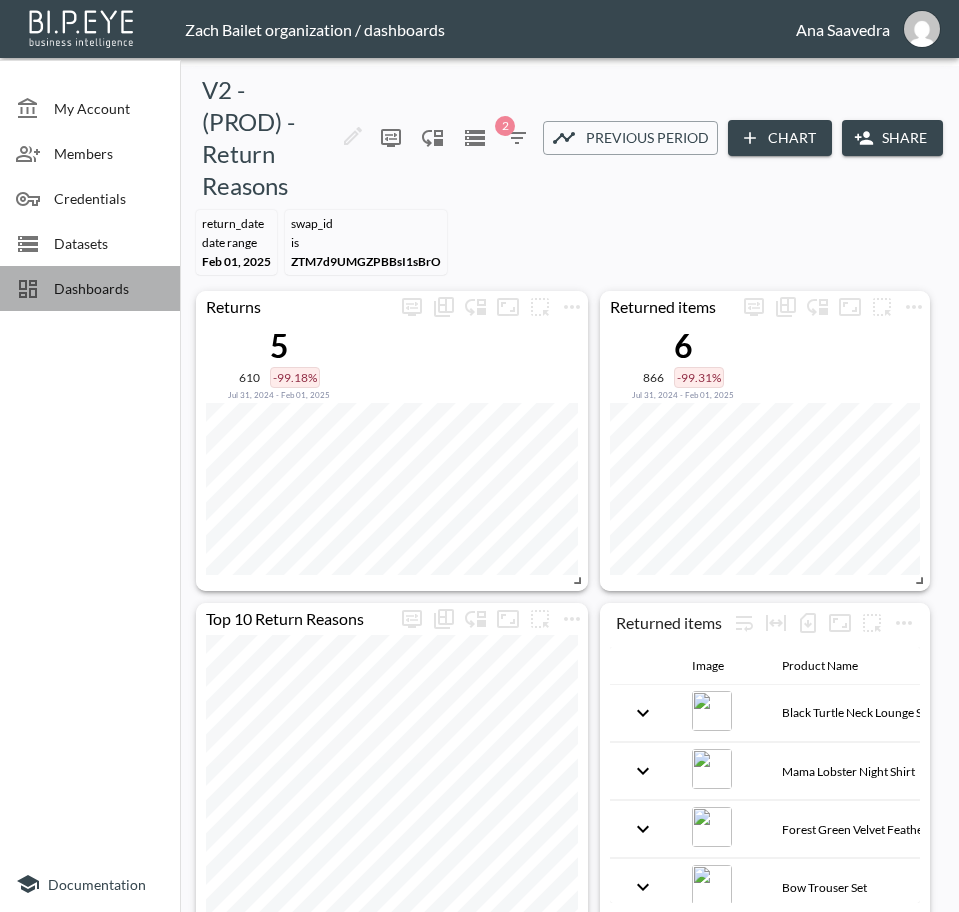 click on "Dashboards" at bounding box center (109, 288) 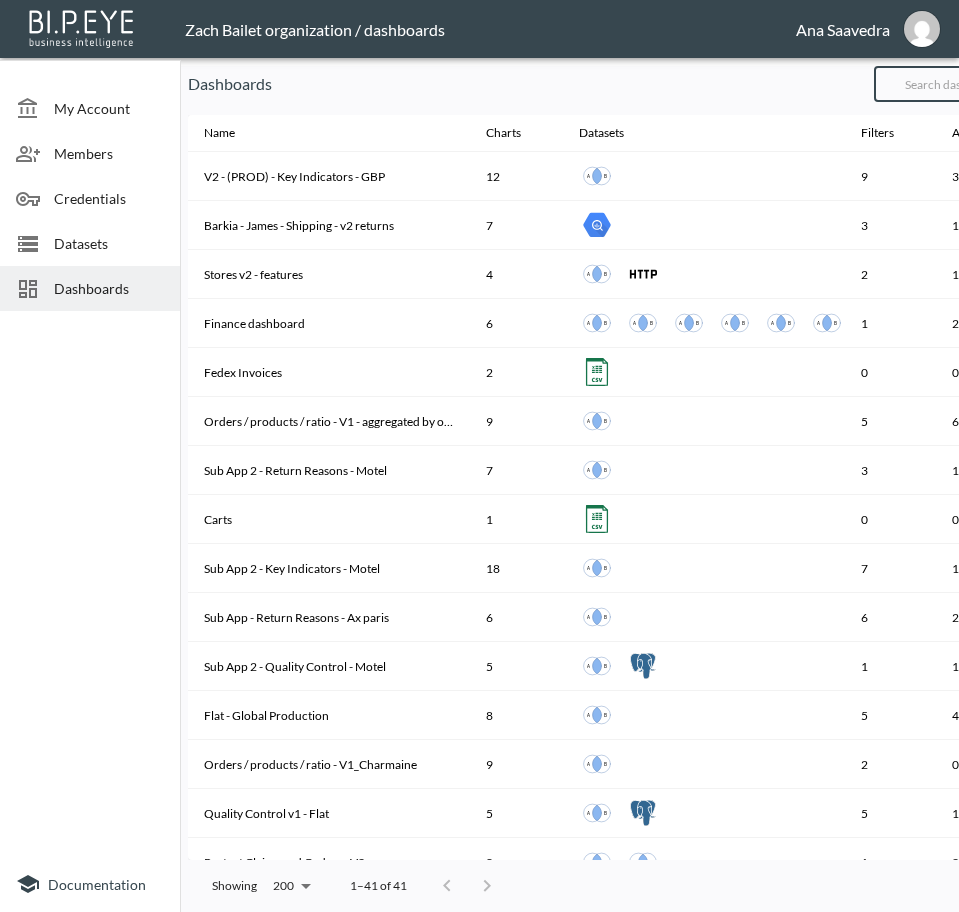 click at bounding box center (955, 84) 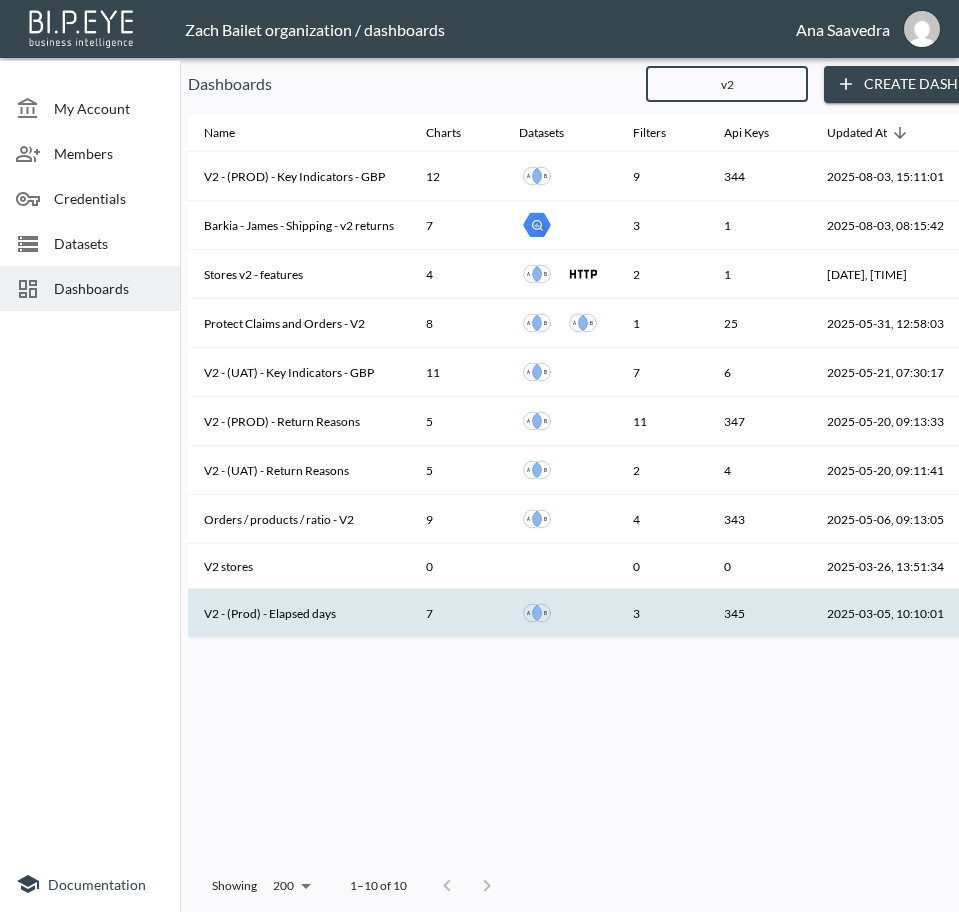 type on "v2" 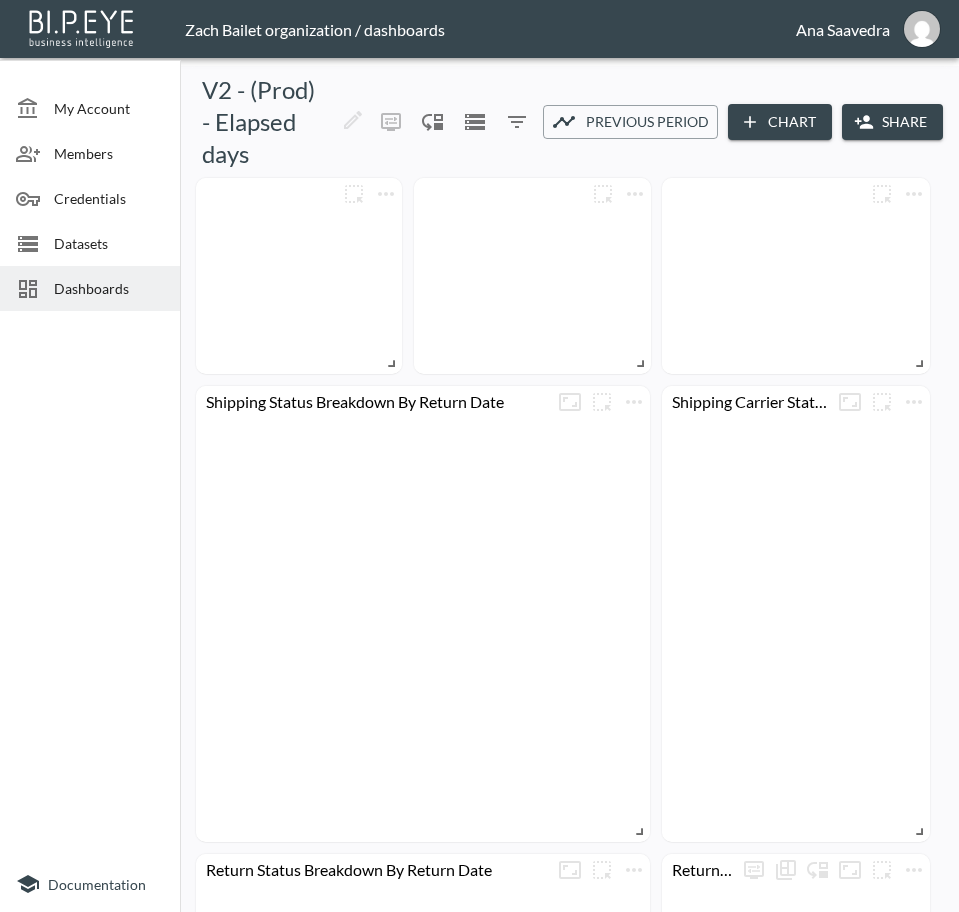 click on "Share" at bounding box center (892, 122) 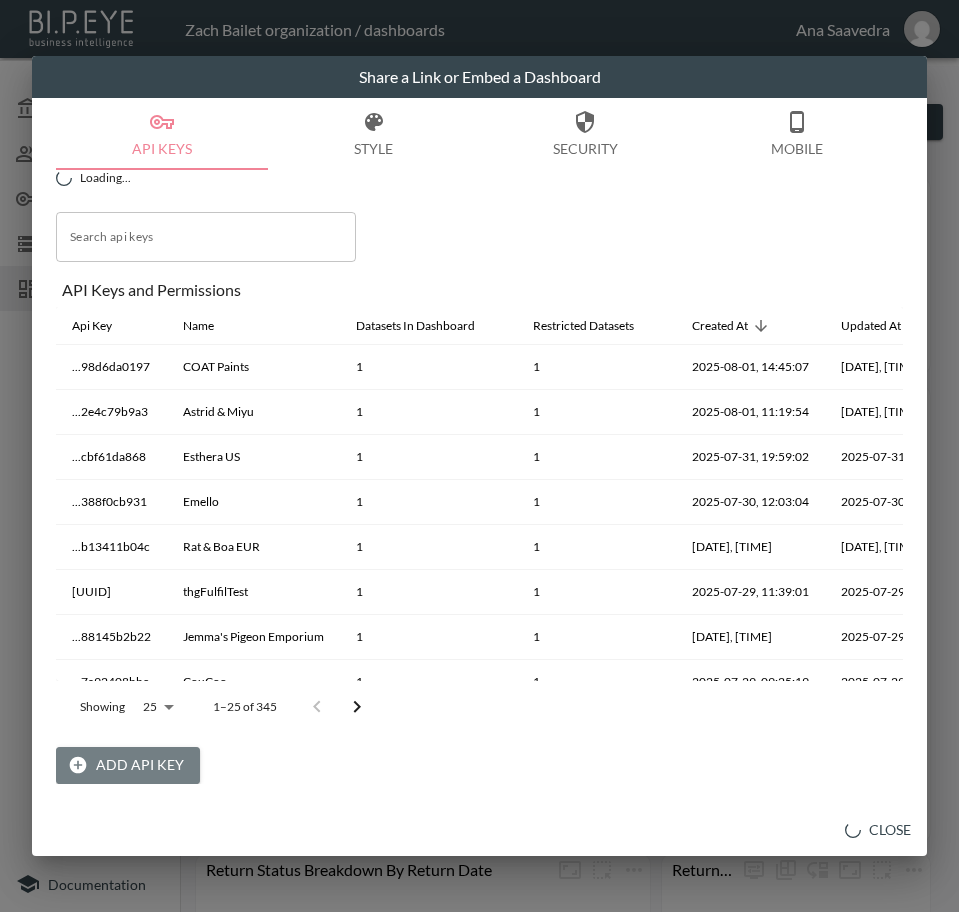 click on "Add API Key" at bounding box center (128, 765) 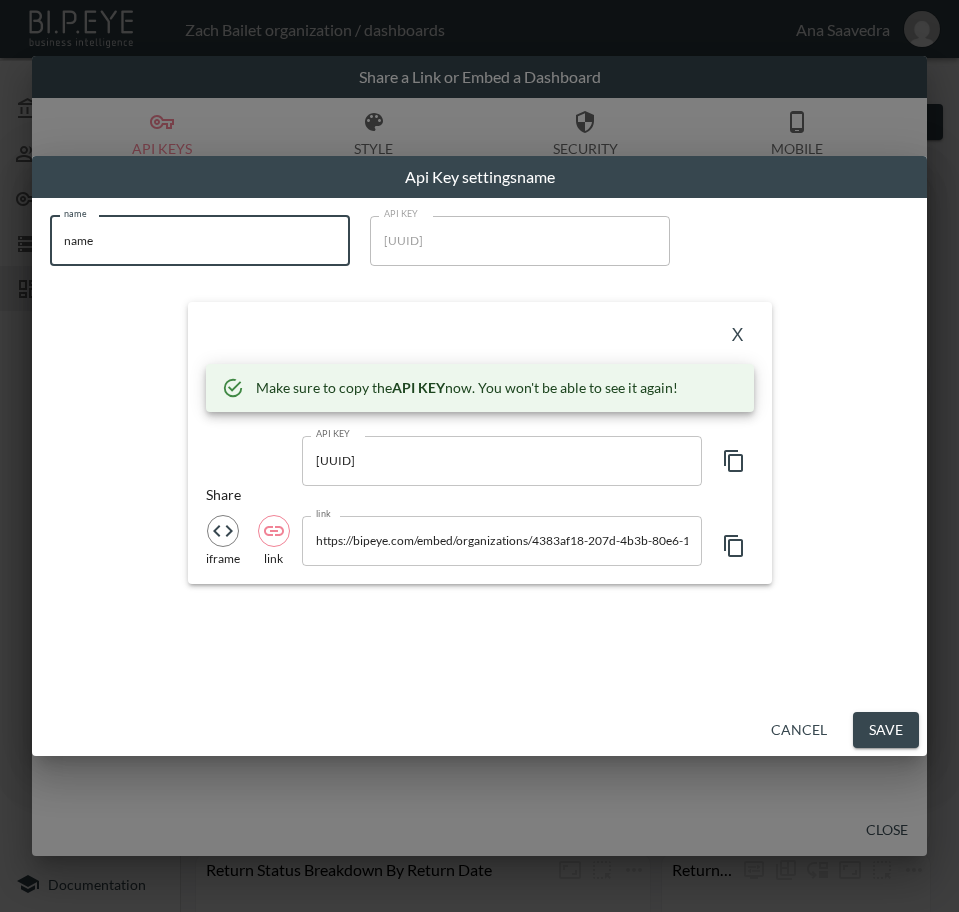 drag, startPoint x: 48, startPoint y: 264, endPoint x: 2, endPoint y: 271, distance: 46.52956 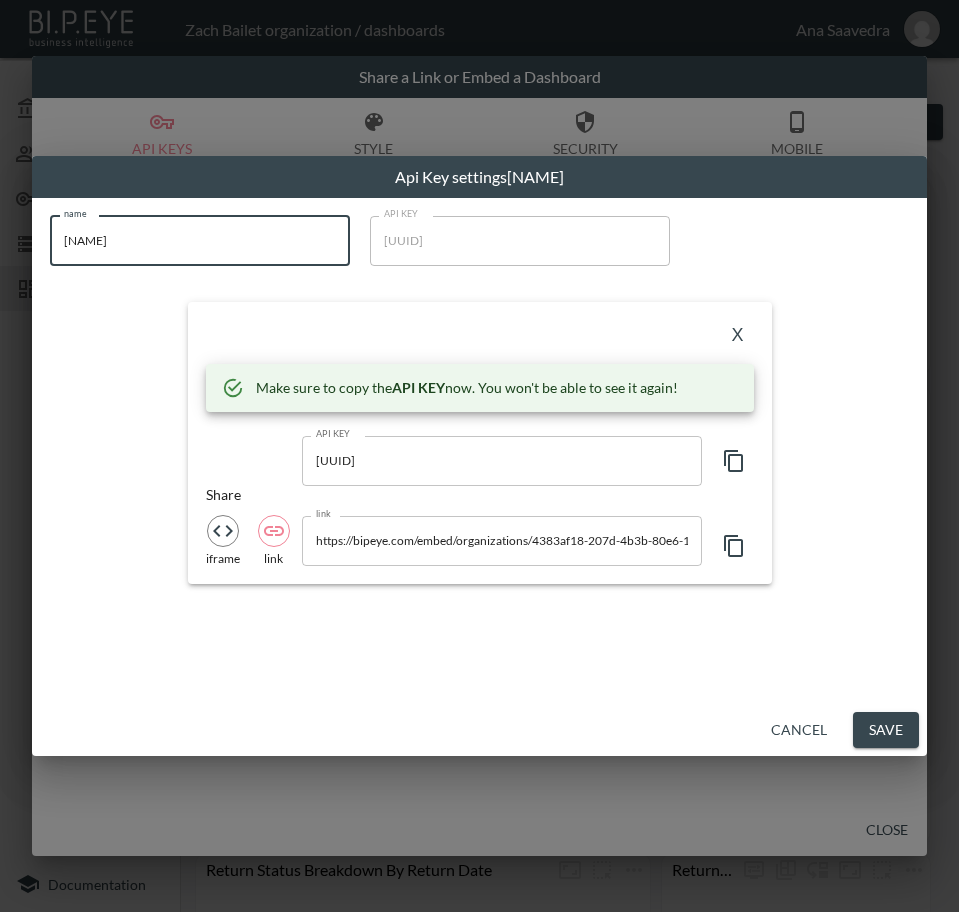 type on "[NAME]" 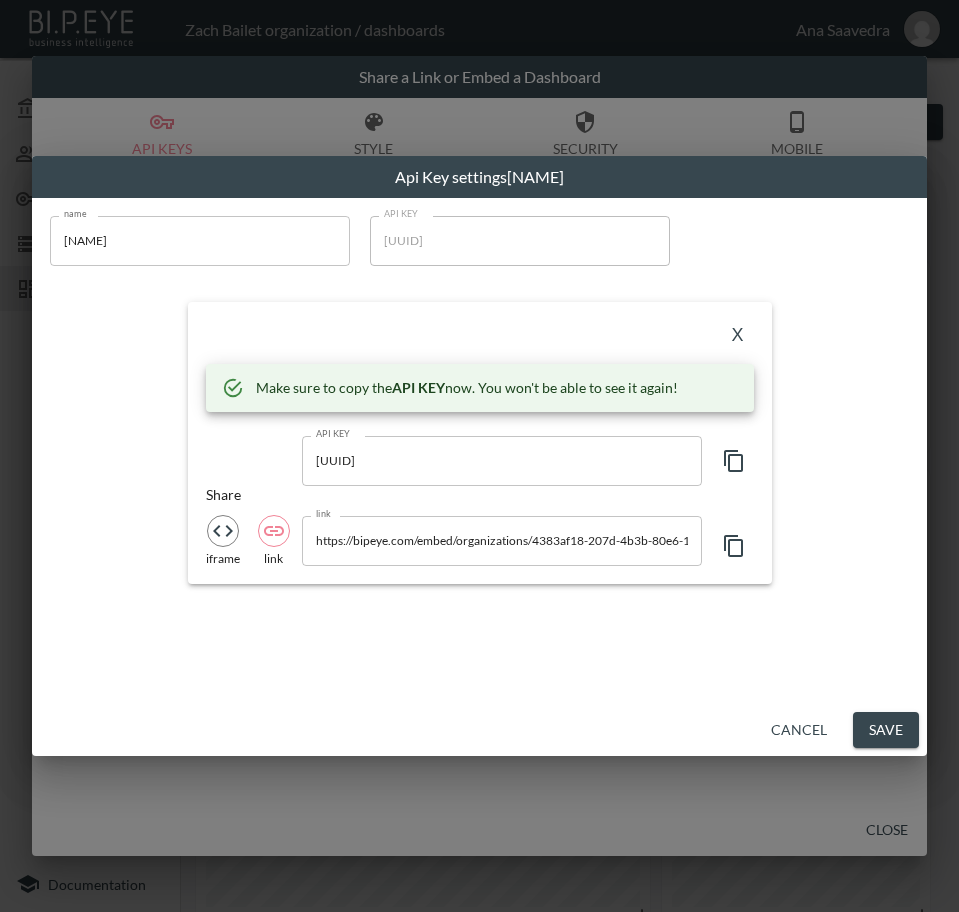 click on "X" at bounding box center (480, 336) 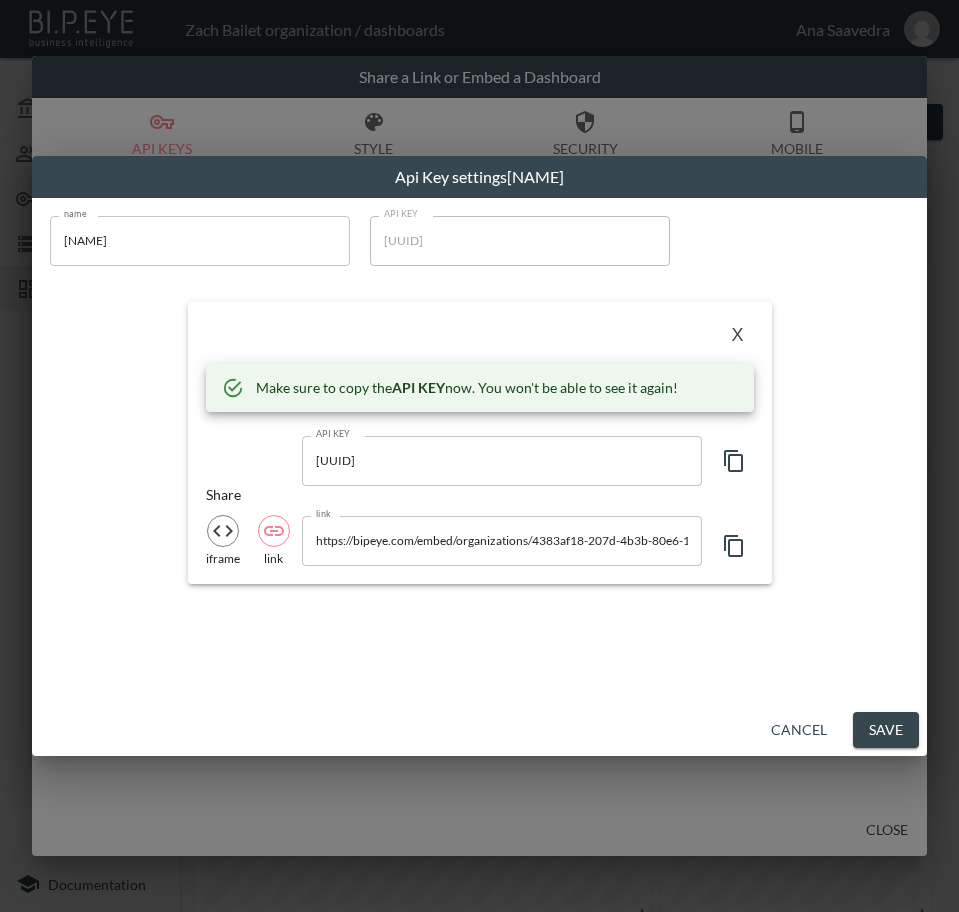 click on "X" at bounding box center [738, 336] 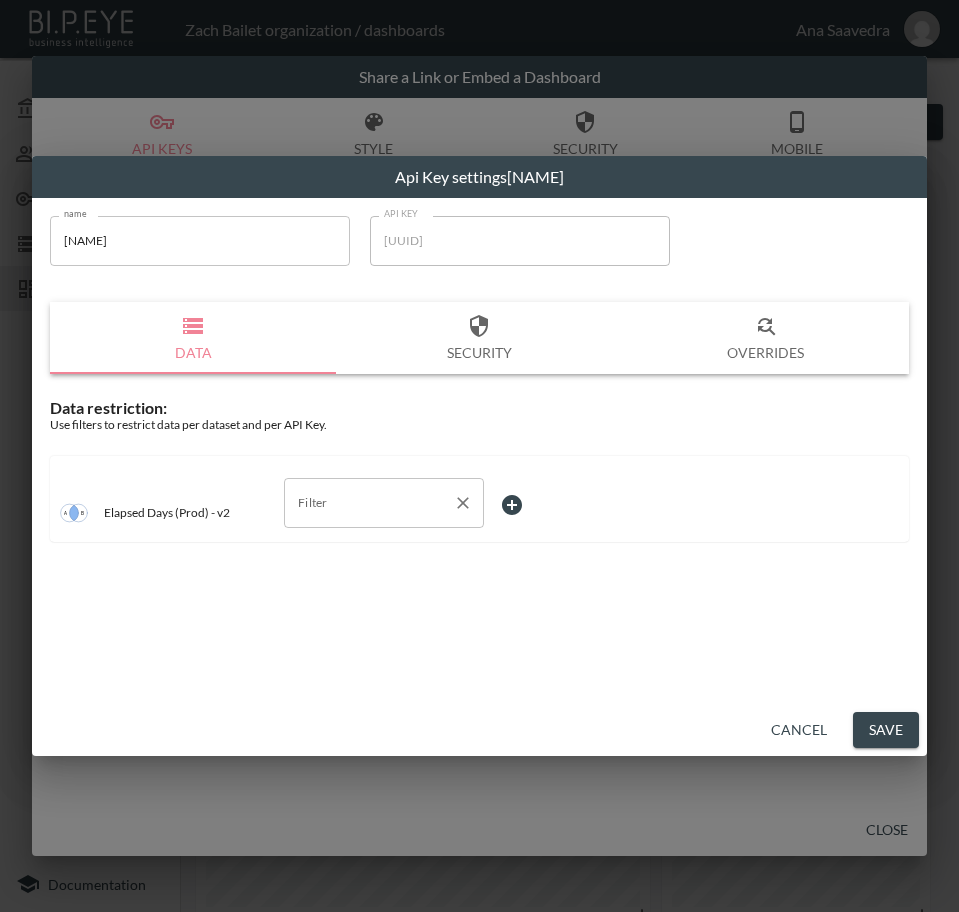 click on "Filter" at bounding box center [369, 503] 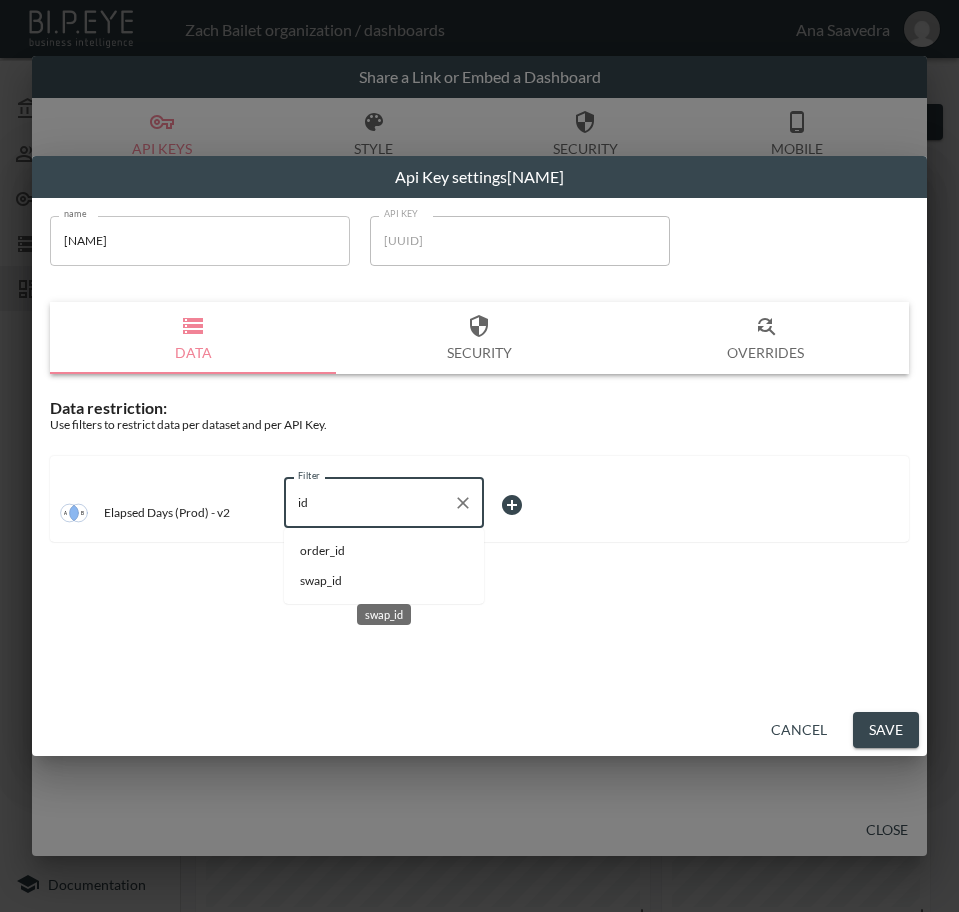 click on "swap_id" at bounding box center (384, 581) 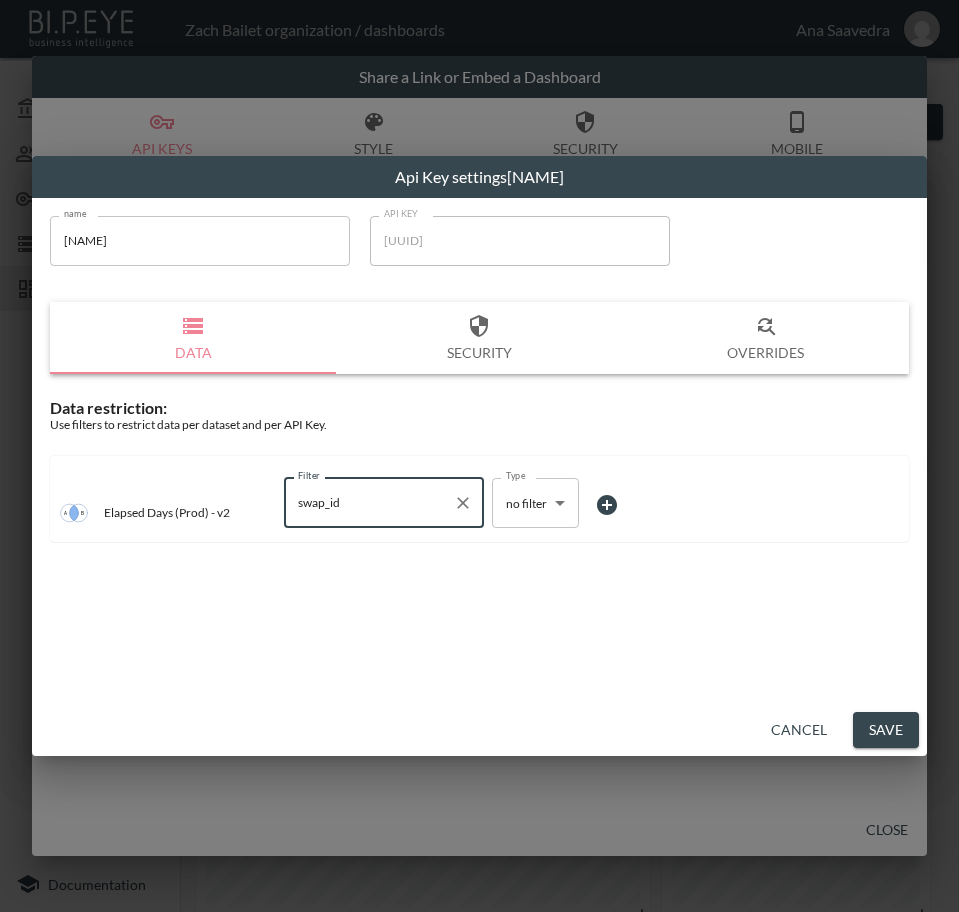 type on "swap_id" 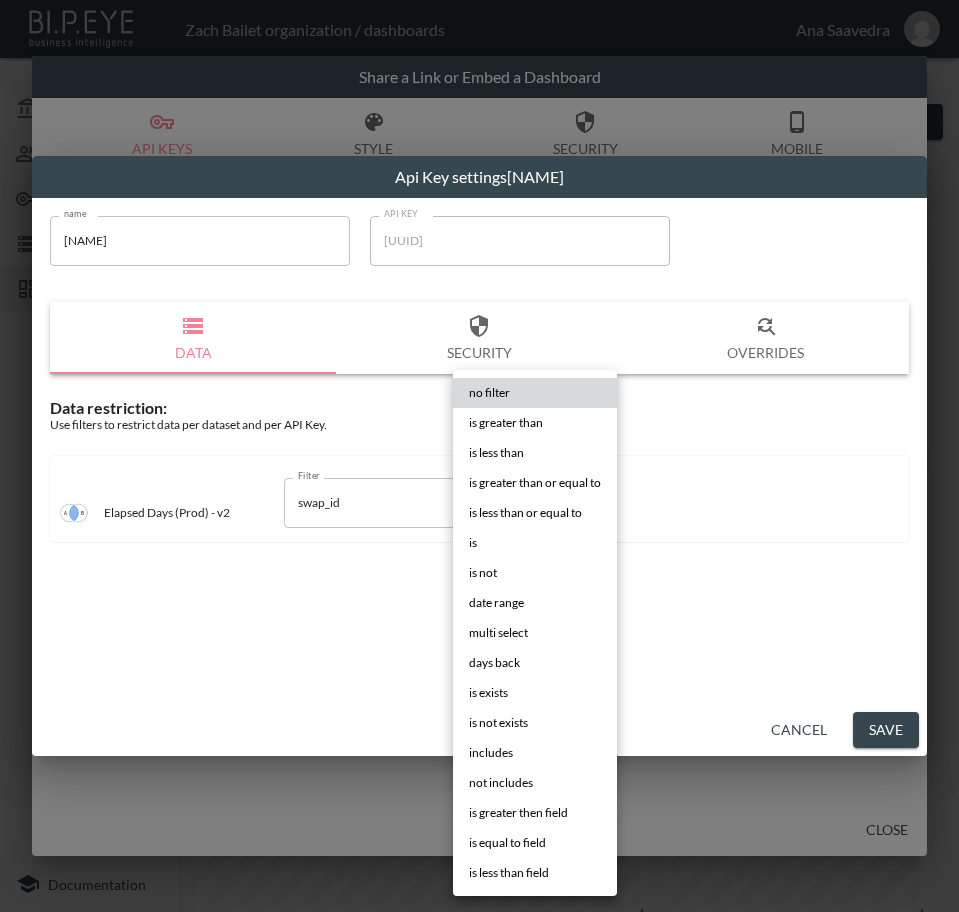 type 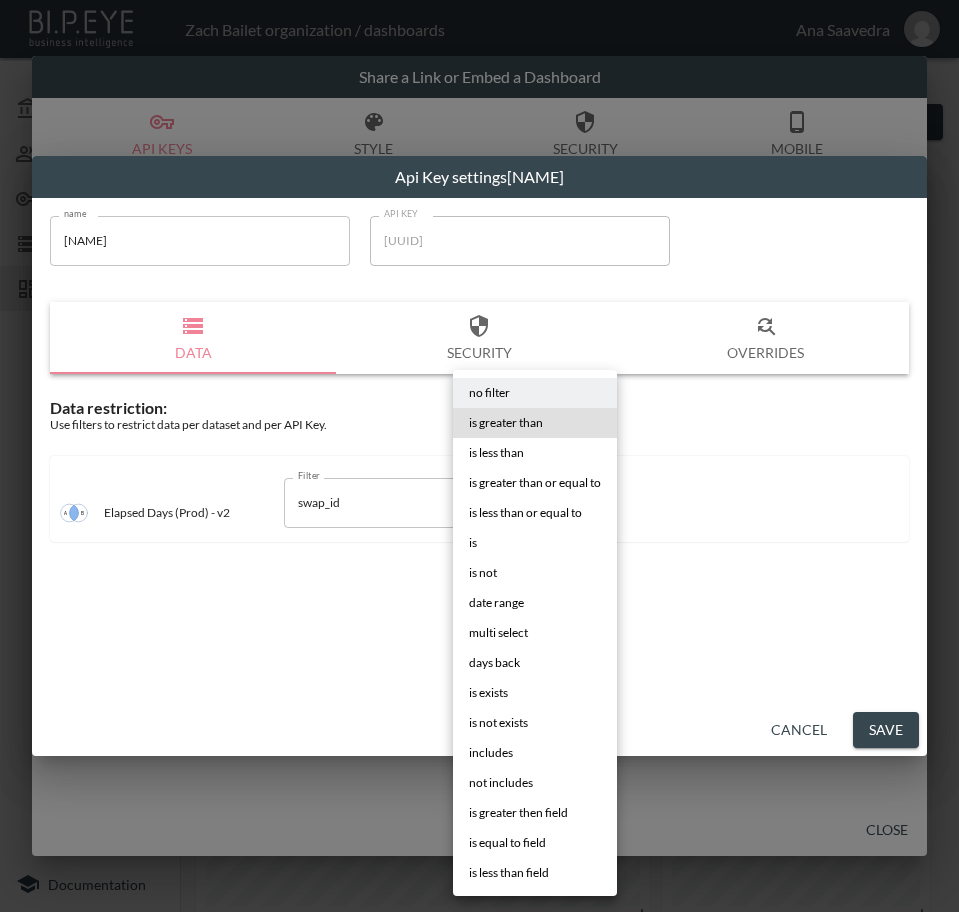 click on "is" at bounding box center [535, 543] 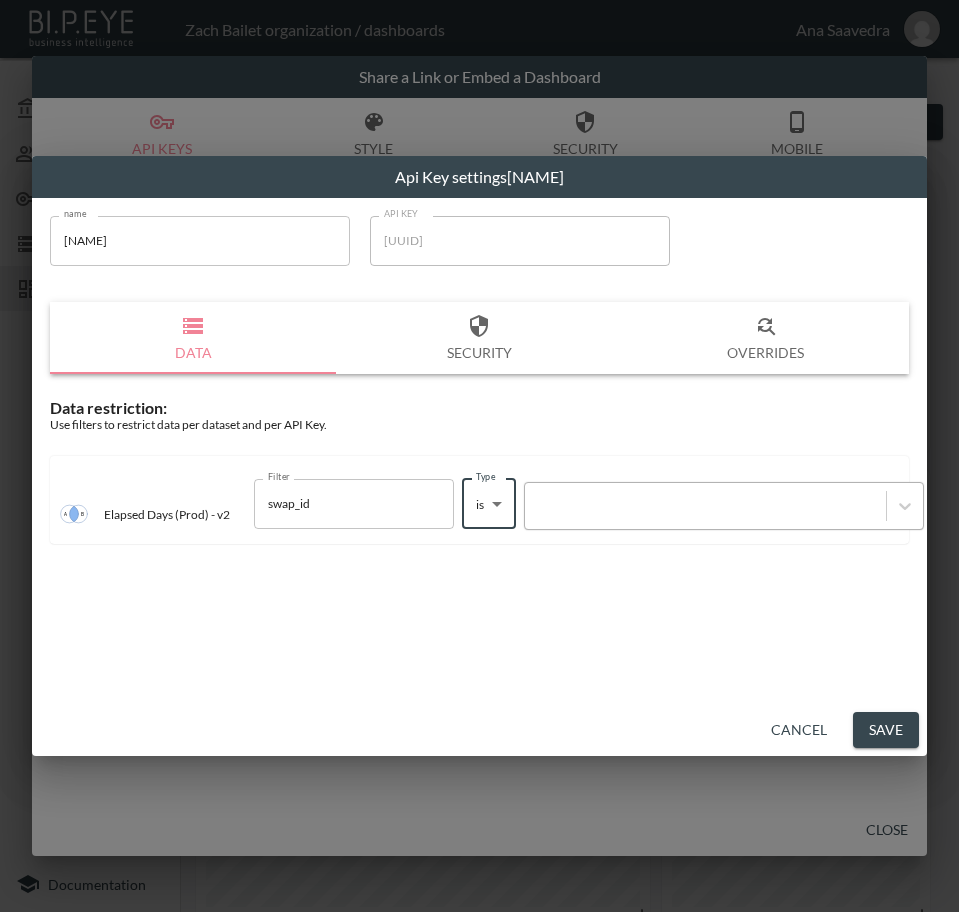 click at bounding box center [705, 505] 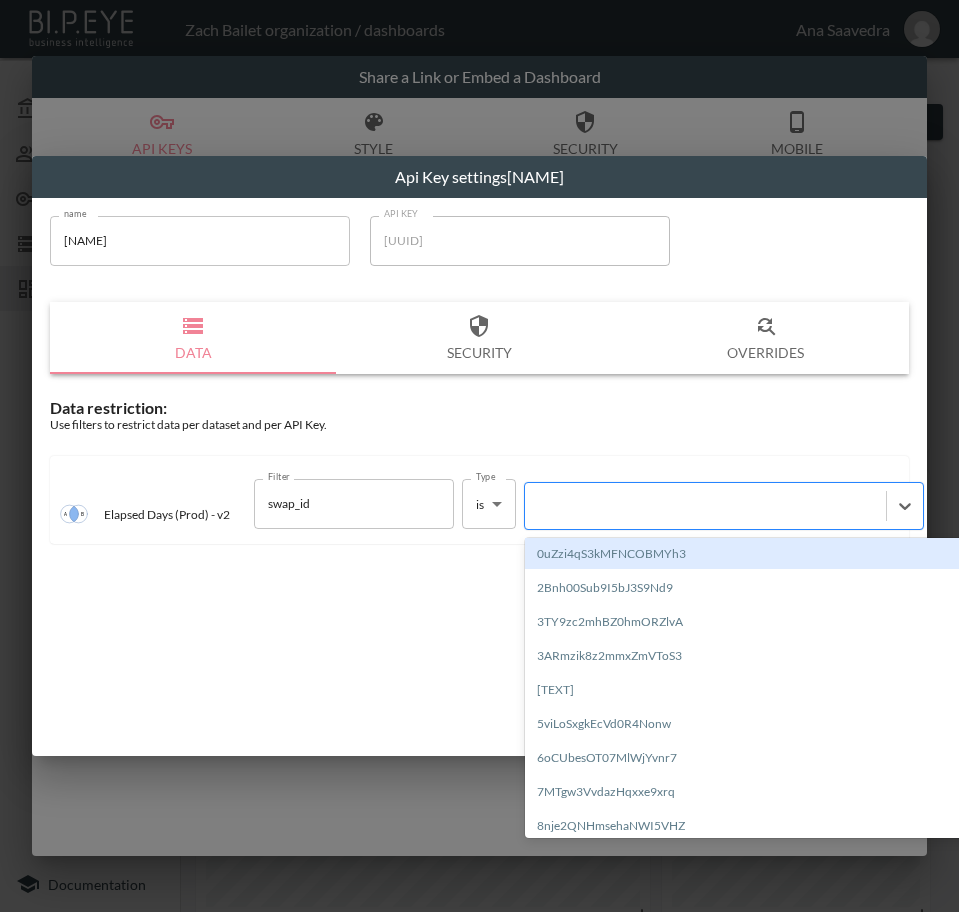 paste on "ePxLjCpjSHhzCPYjapUs" 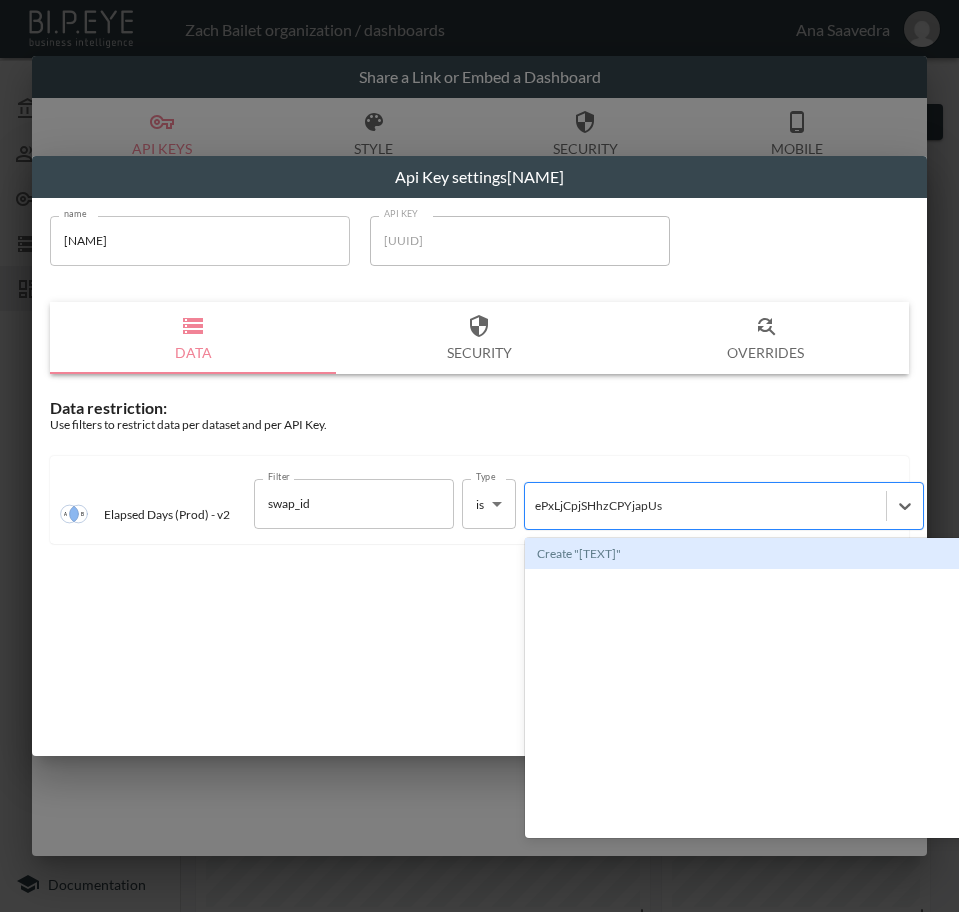 type 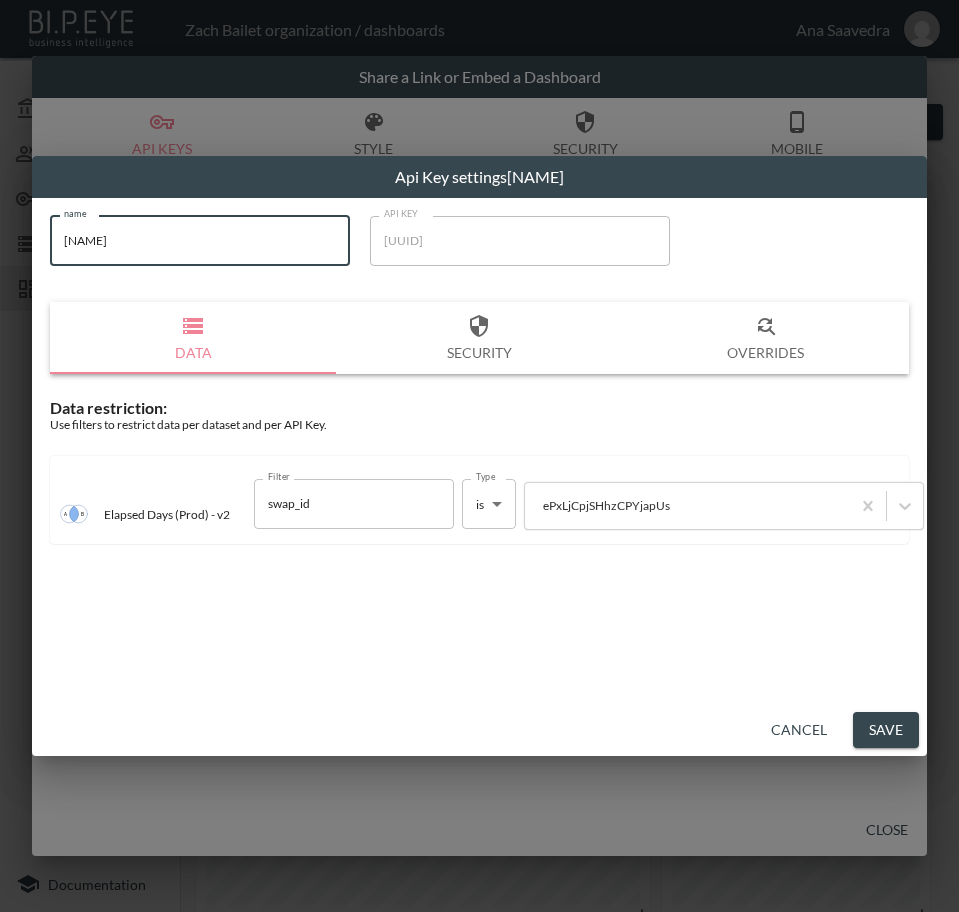 drag, startPoint x: 107, startPoint y: 252, endPoint x: 15, endPoint y: 257, distance: 92.13577 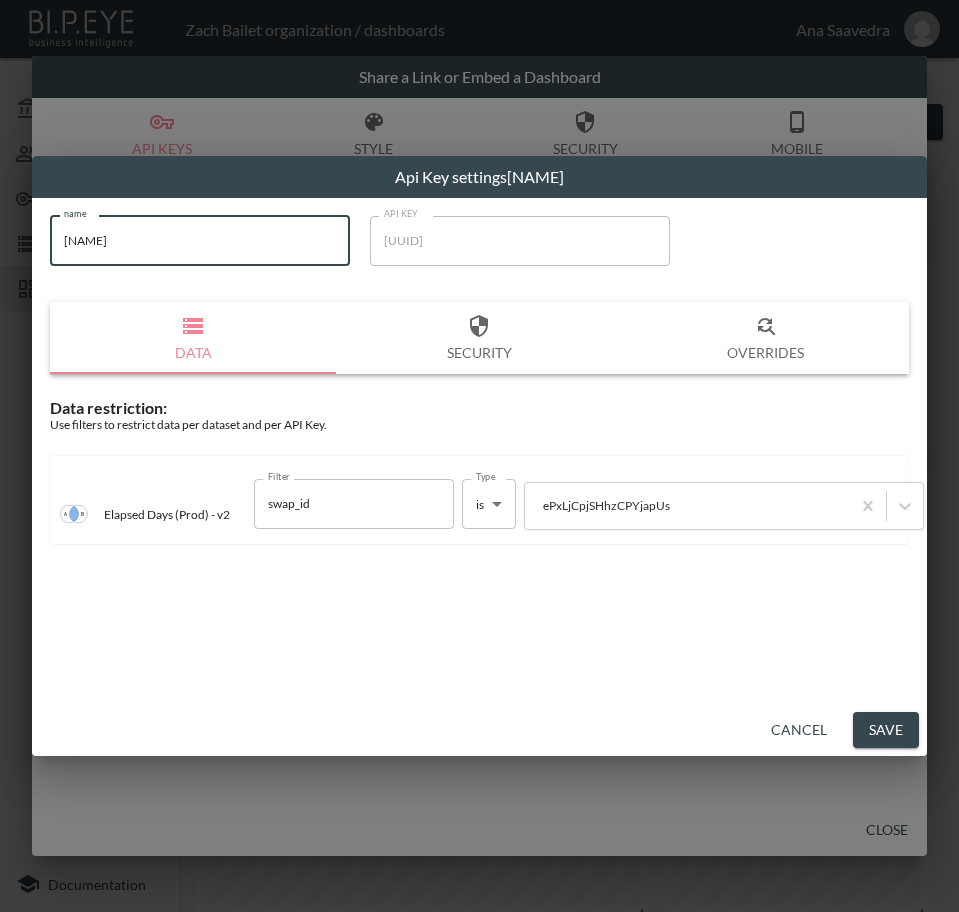 click on "Save" at bounding box center [886, 730] 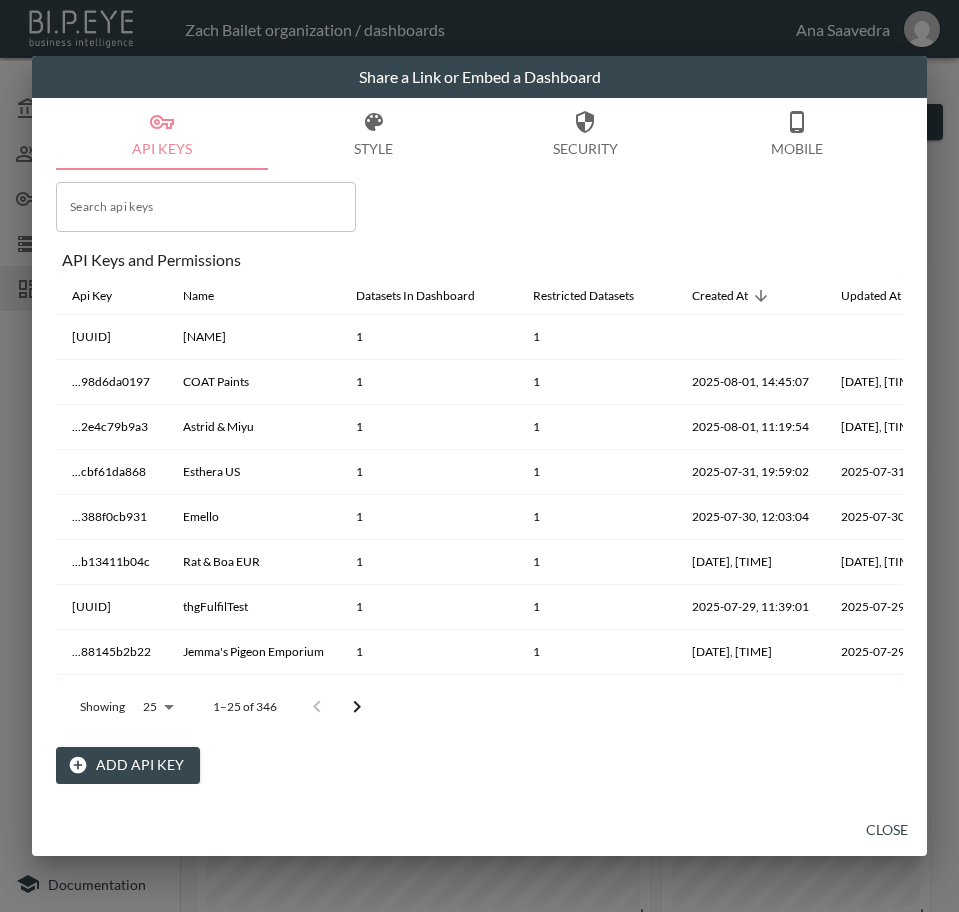 click on "Close" at bounding box center (887, 830) 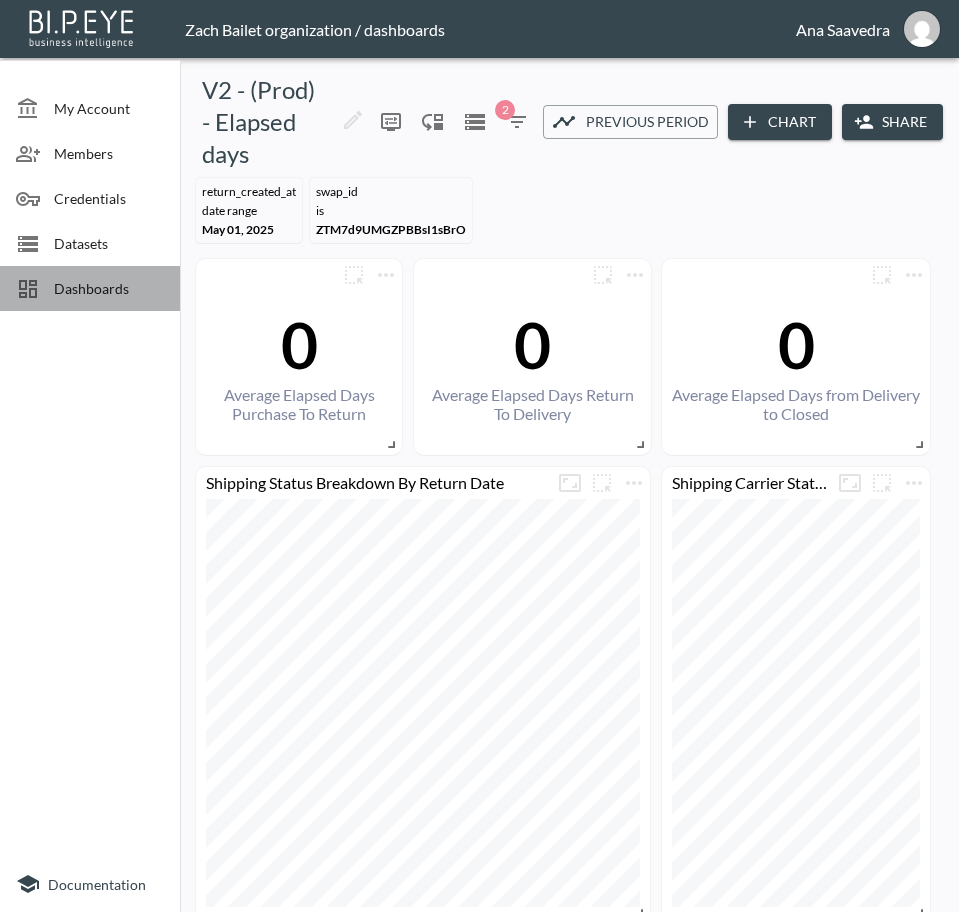 click on "Dashboards" at bounding box center [90, 288] 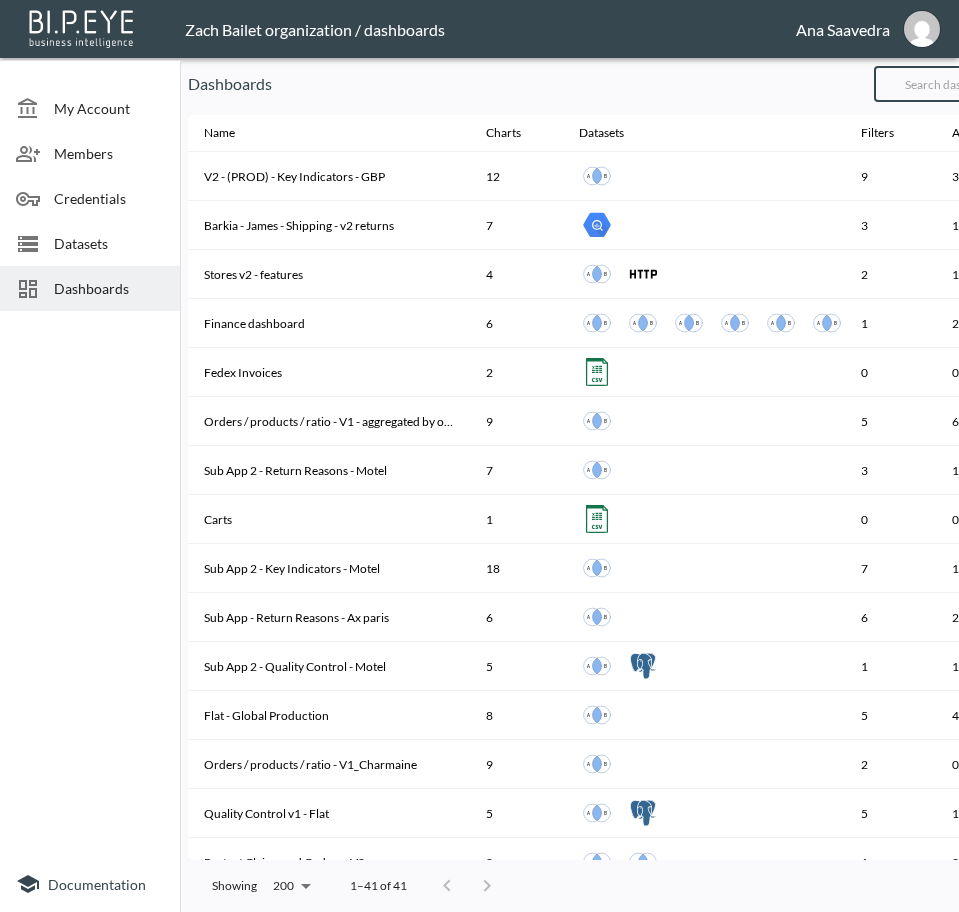 click at bounding box center [955, 84] 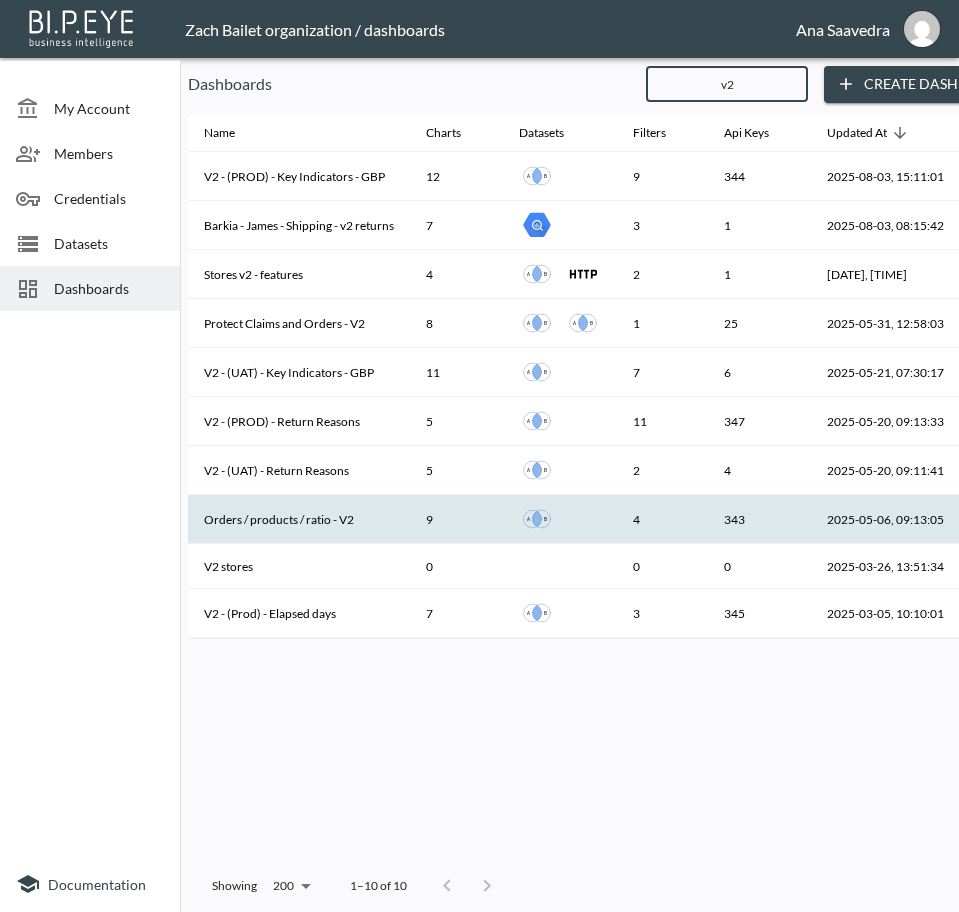 type on "v2" 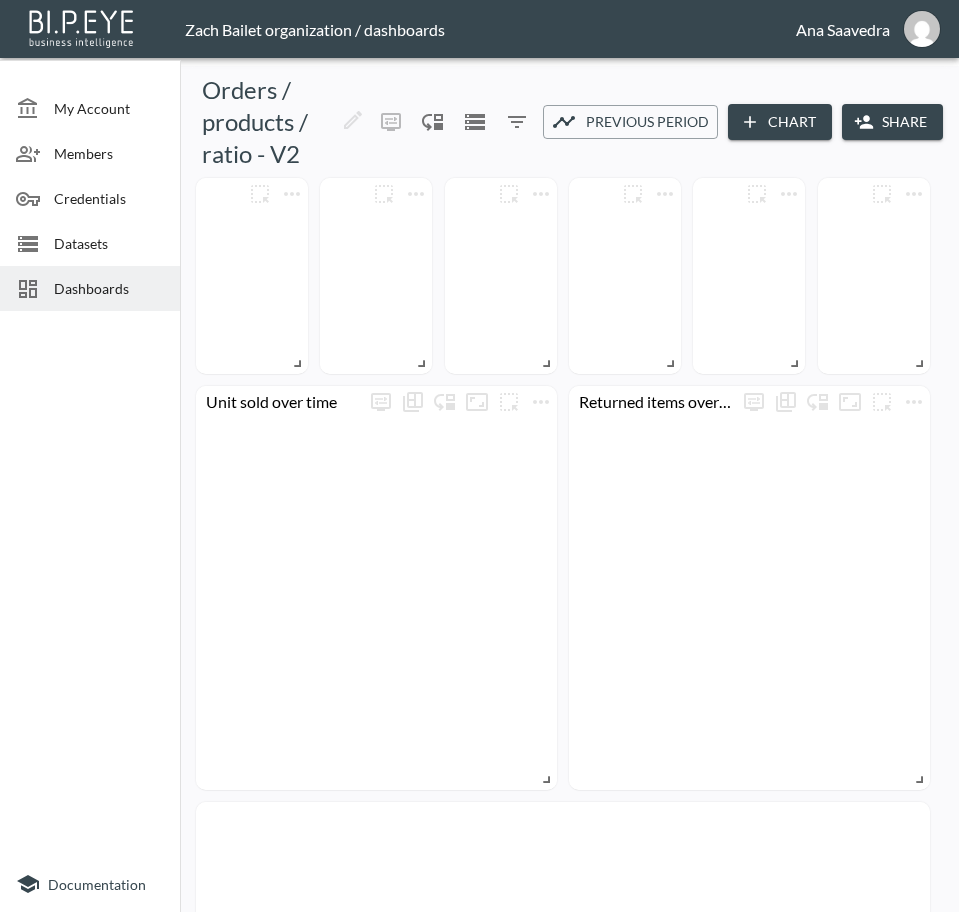 click on "Share" at bounding box center (892, 122) 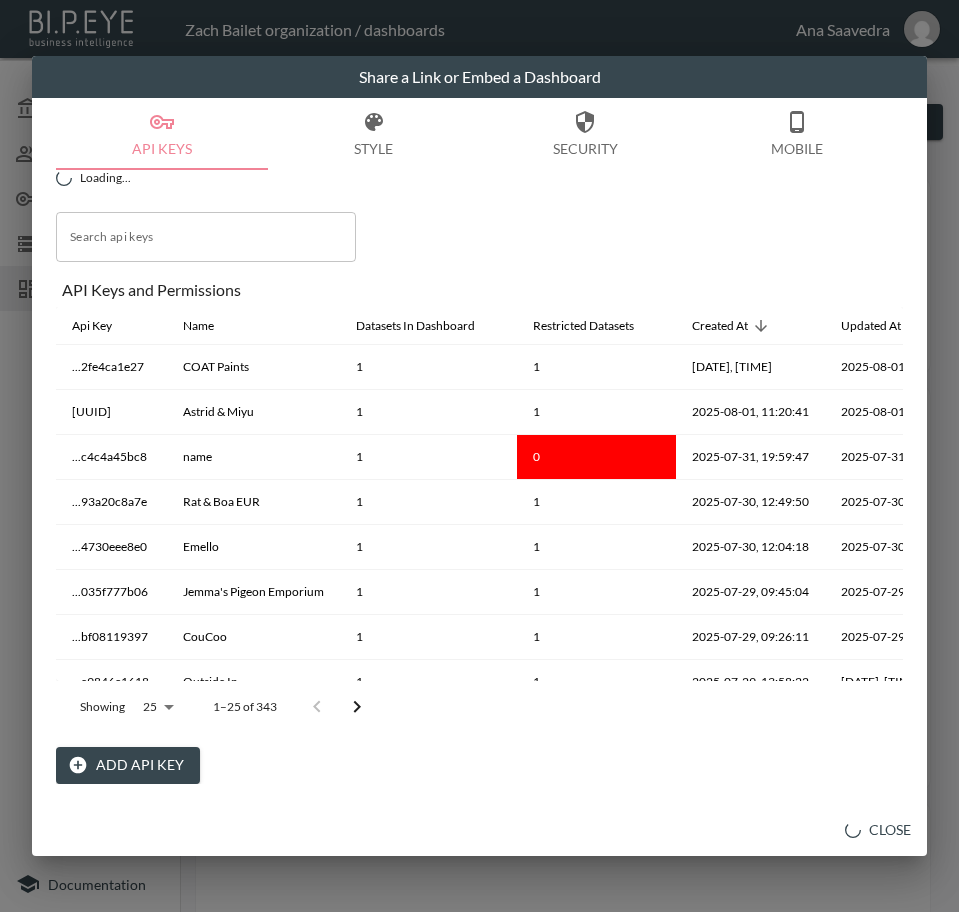 click on "Add API Key" at bounding box center (128, 765) 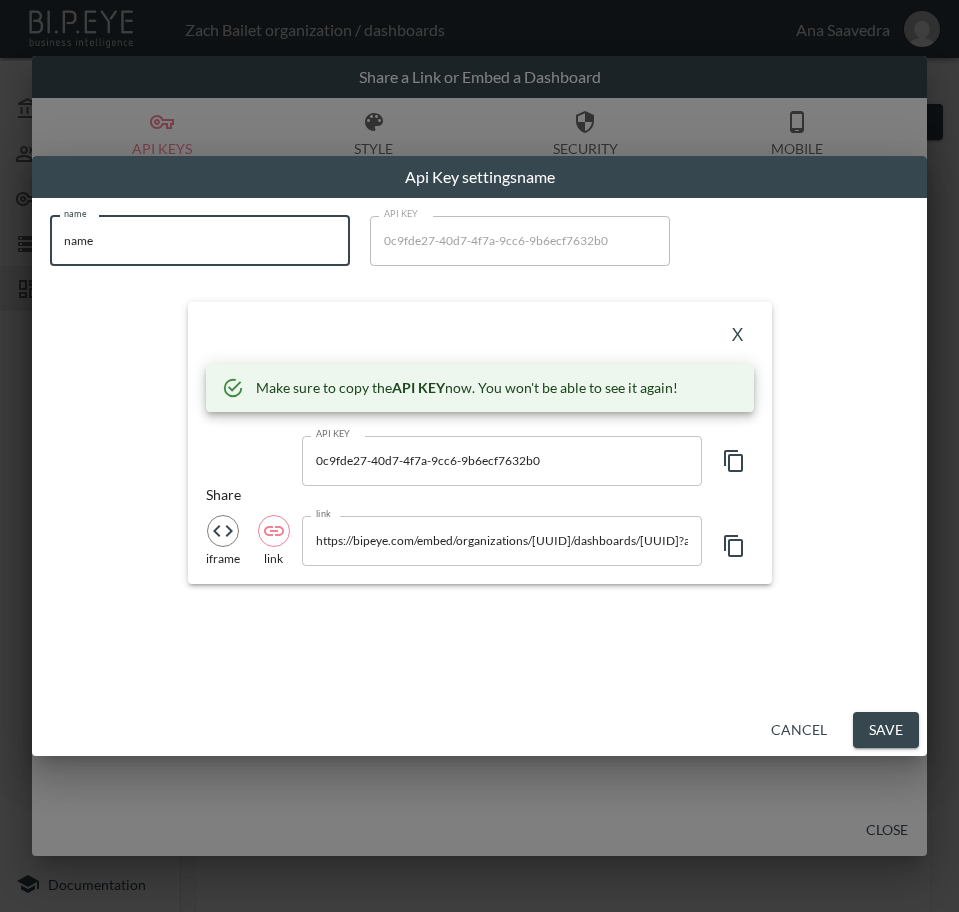 drag, startPoint x: 185, startPoint y: 244, endPoint x: -1, endPoint y: 253, distance: 186.21762 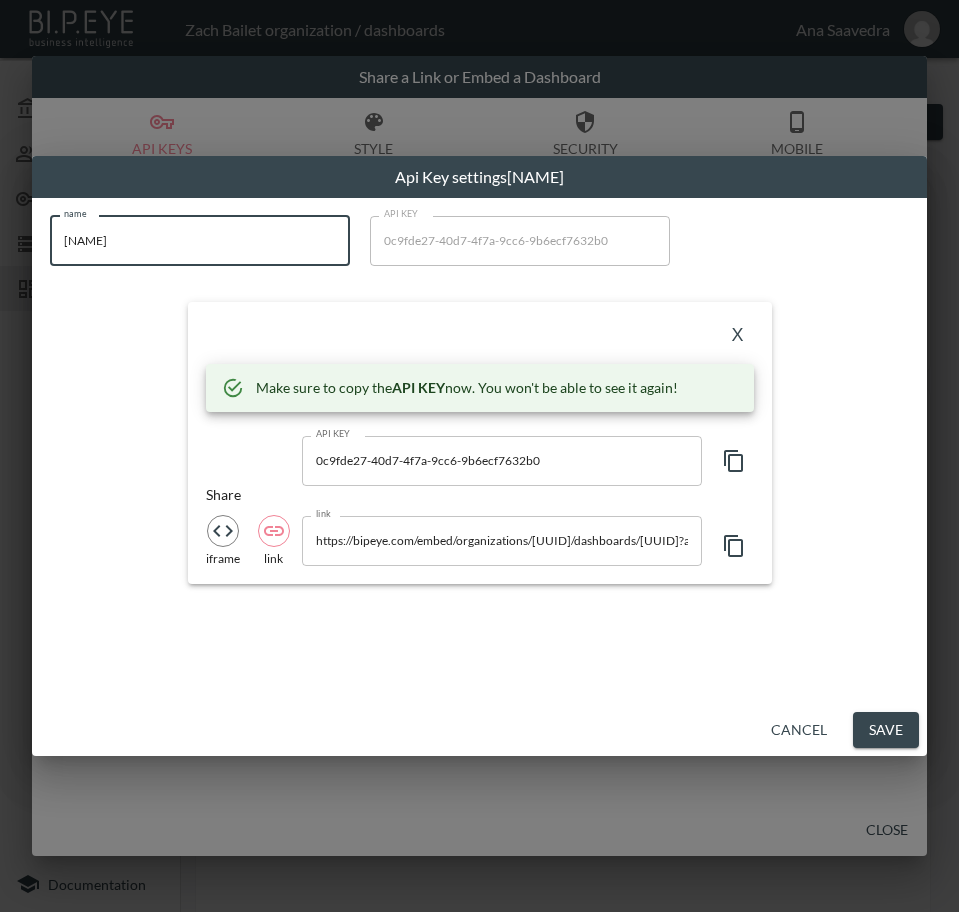 type on "[NAME]" 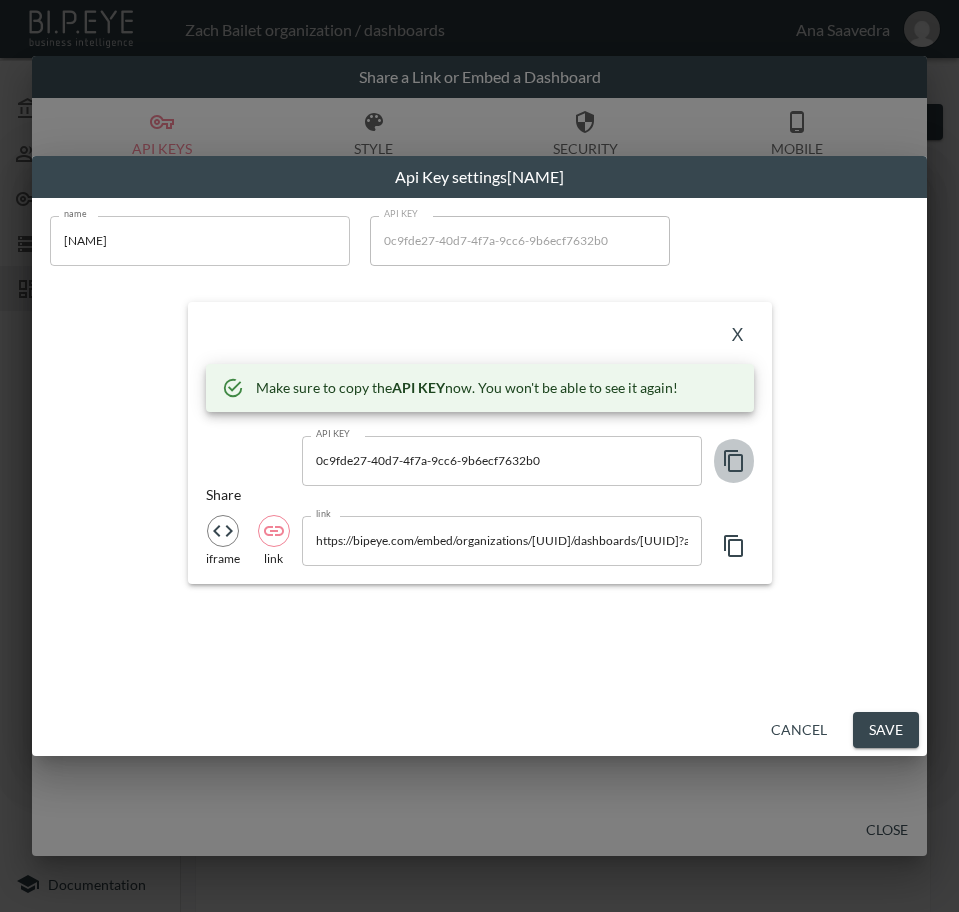 click 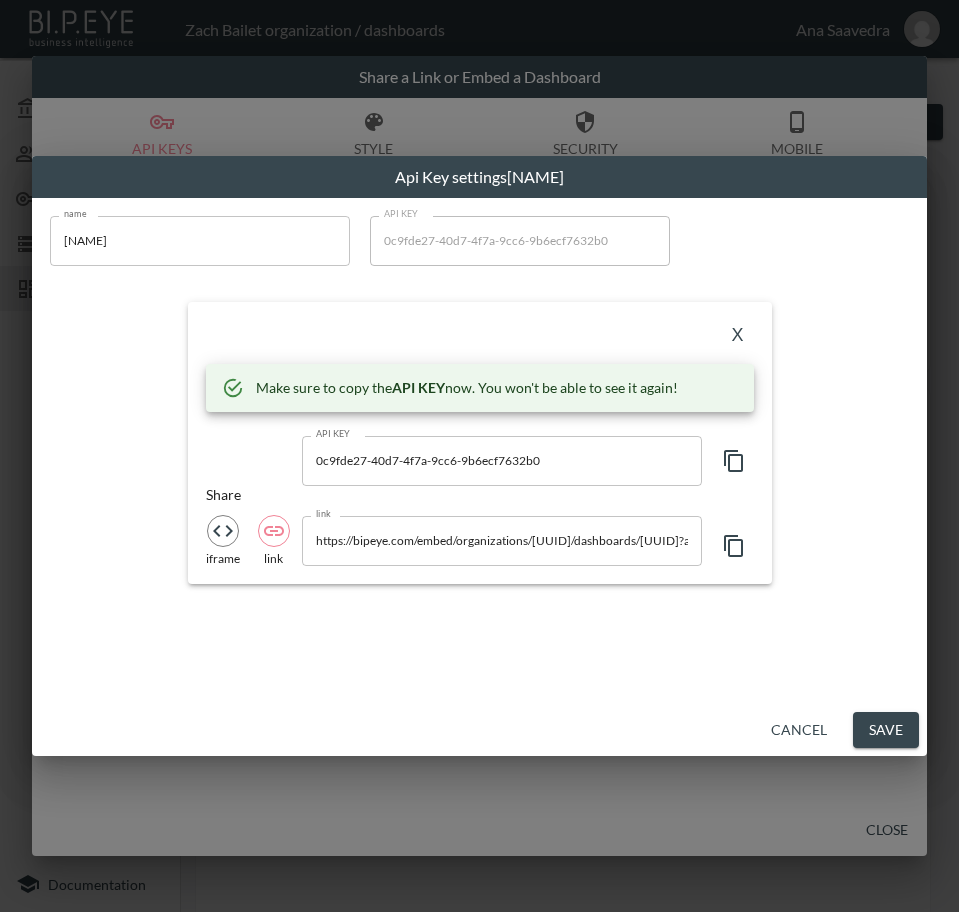 drag, startPoint x: 383, startPoint y: 619, endPoint x: 408, endPoint y: 595, distance: 34.655445 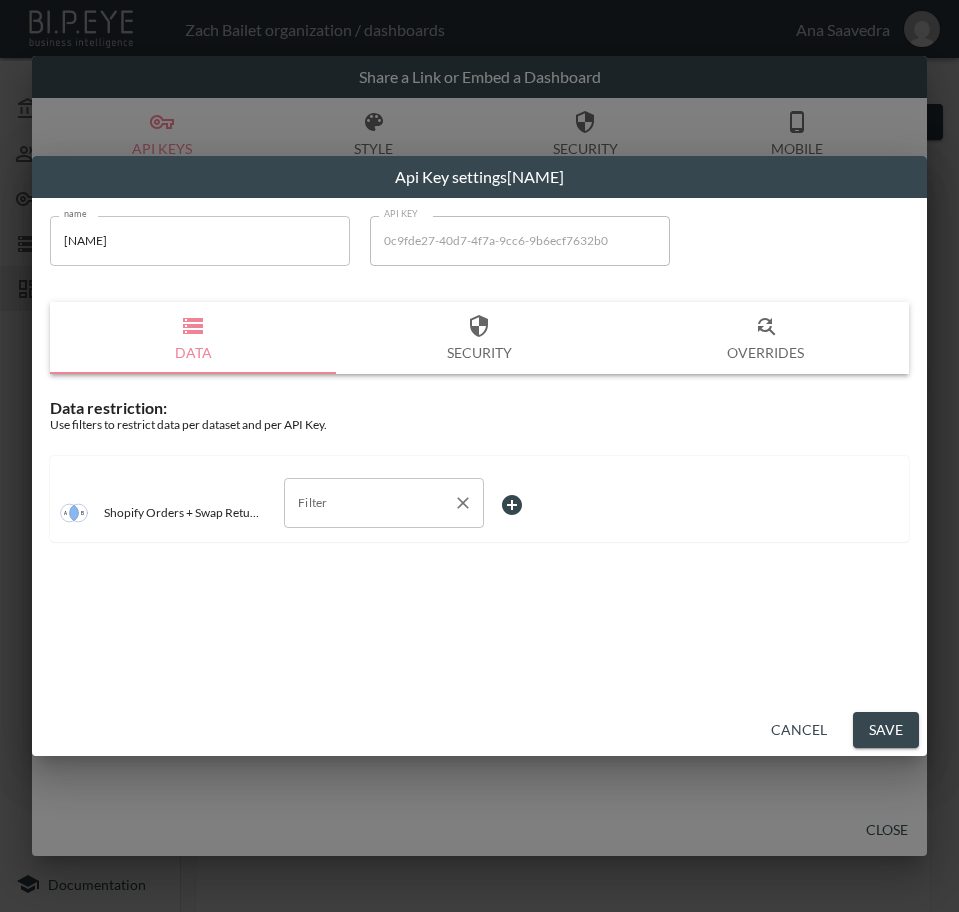 click on "Filter" at bounding box center (369, 503) 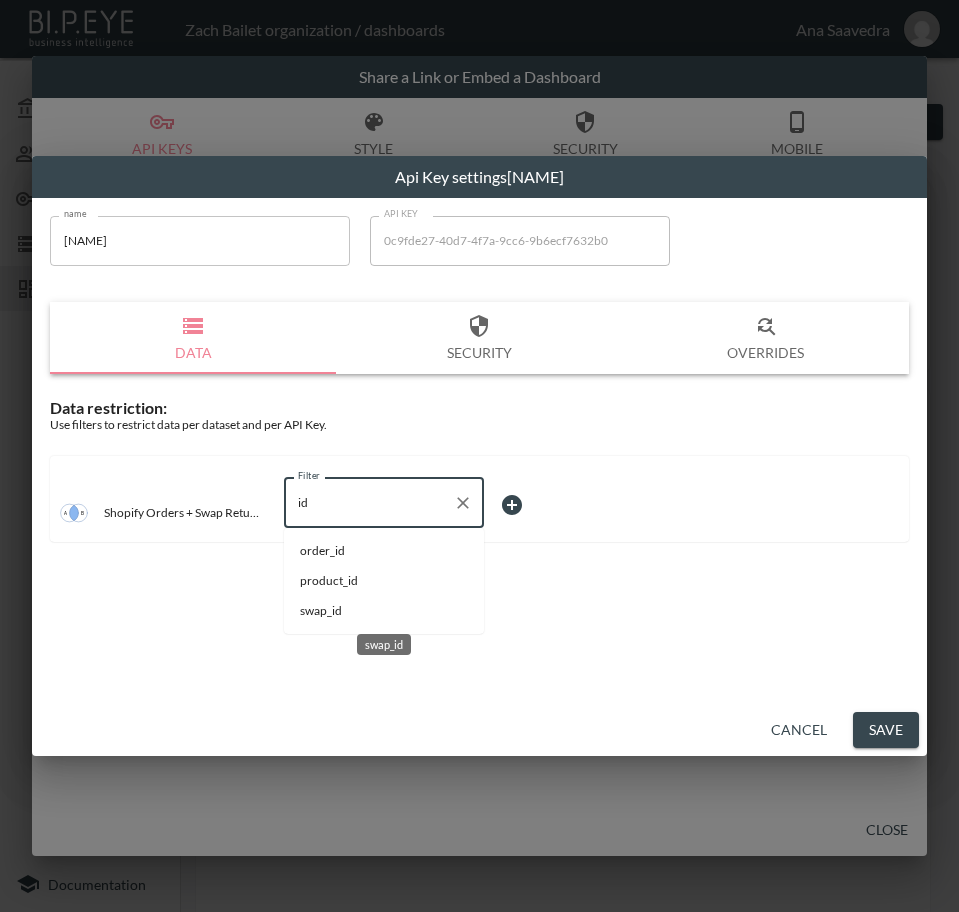 click on "swap_id" at bounding box center (384, 611) 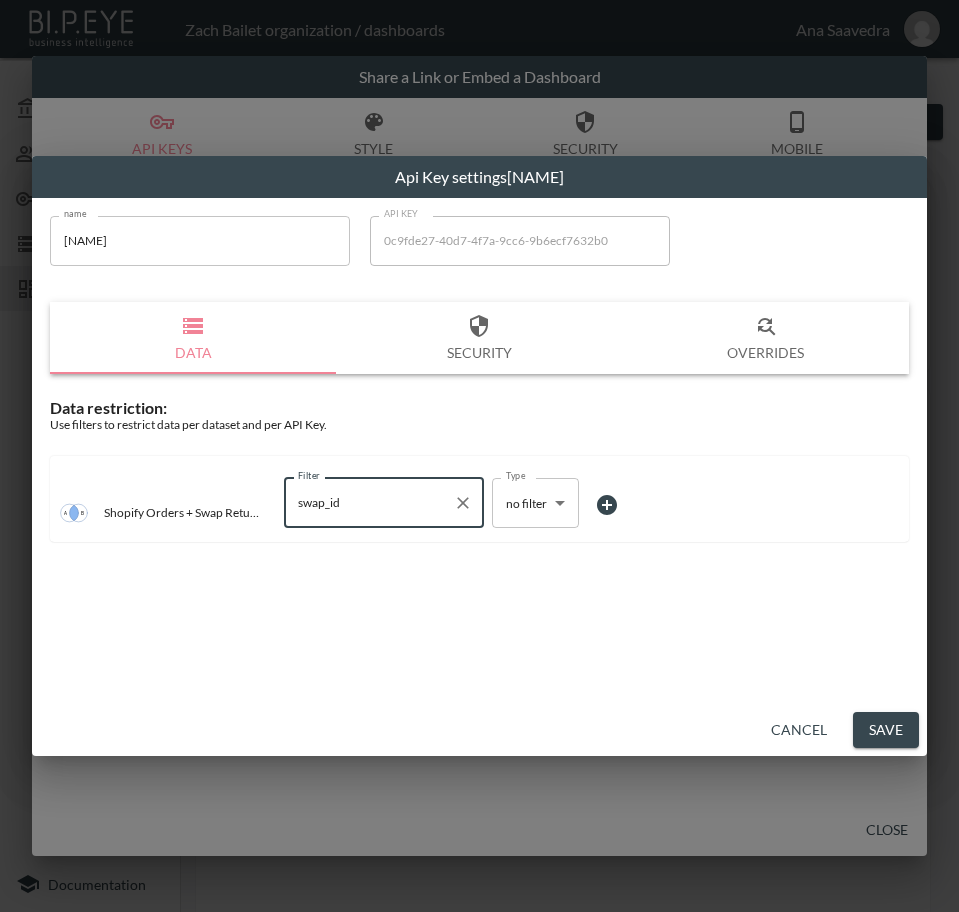 type on "swap_id" 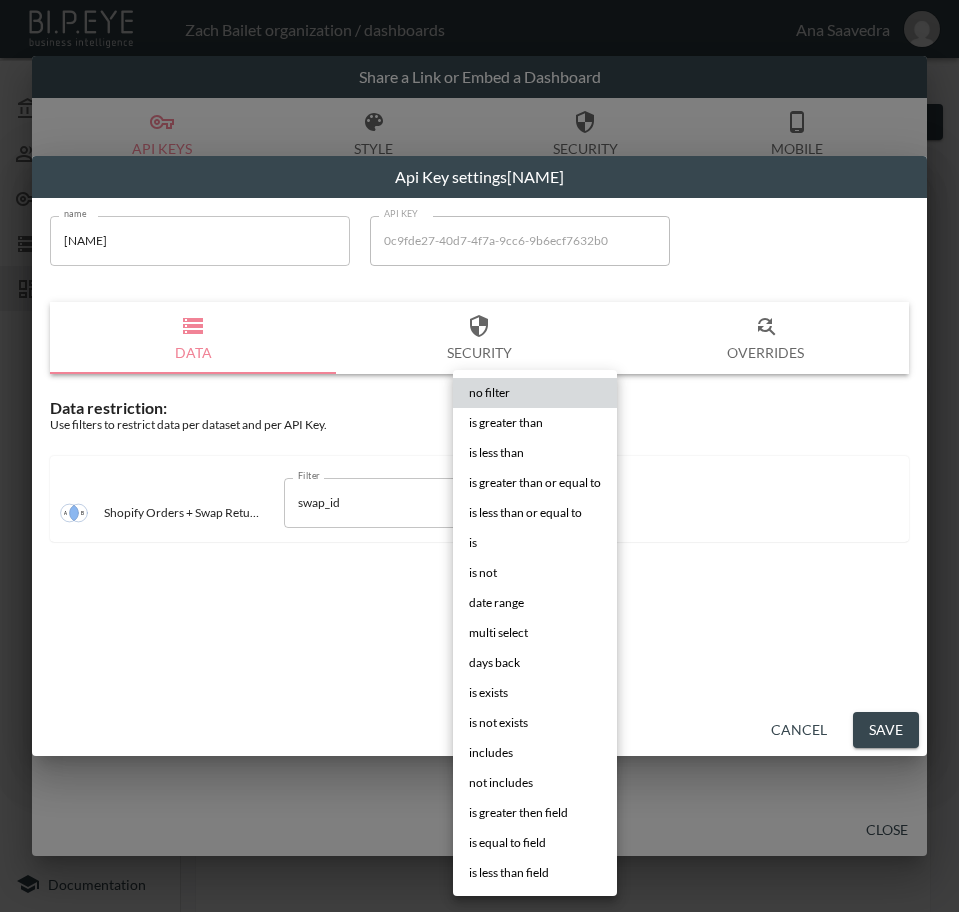 click on "is" at bounding box center [535, 543] 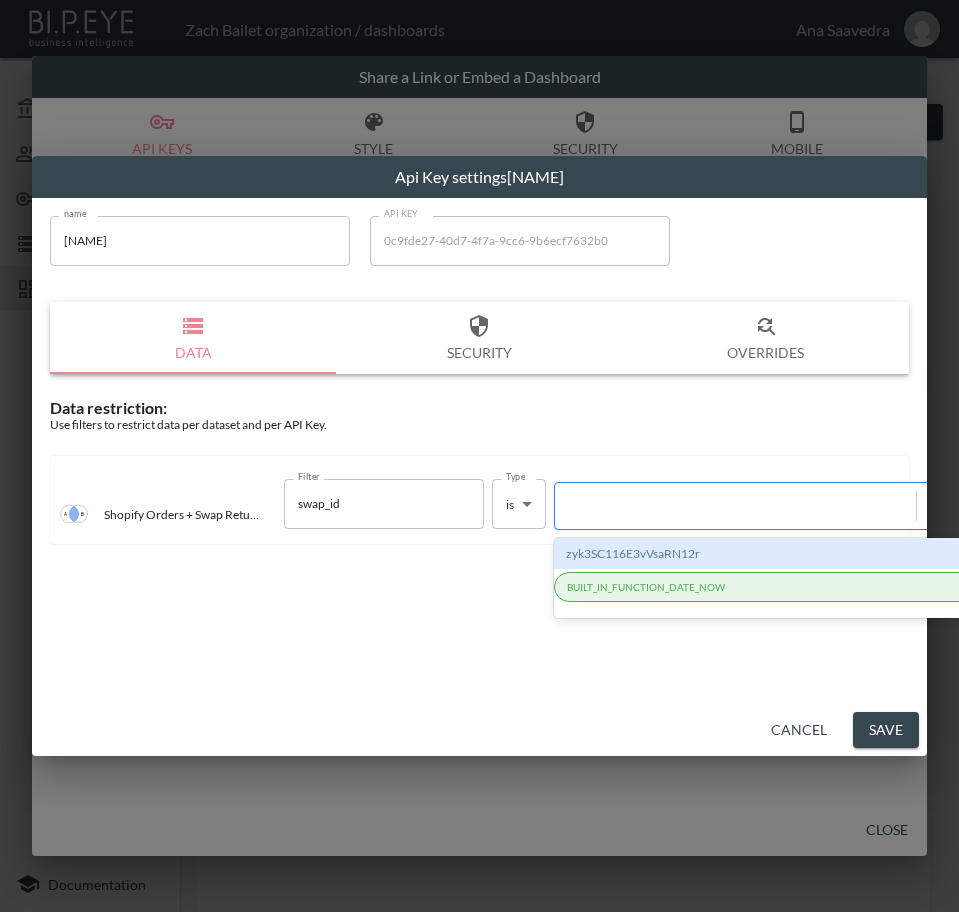 click at bounding box center [735, 505] 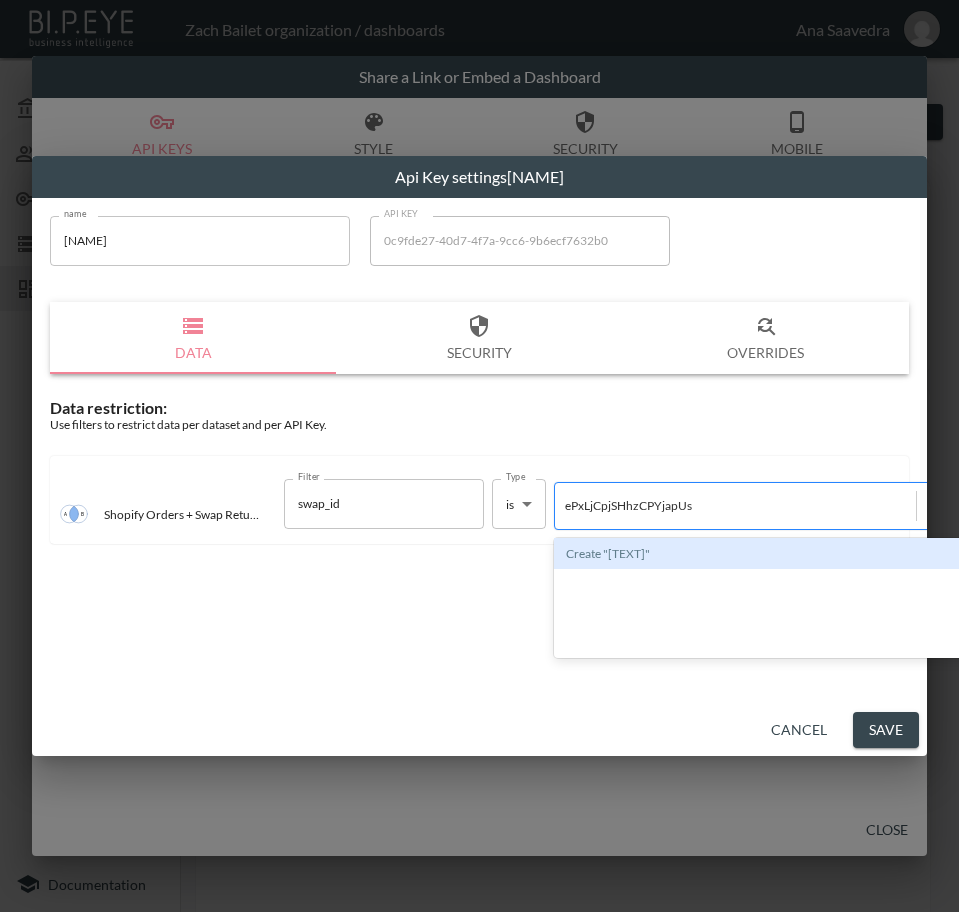 type 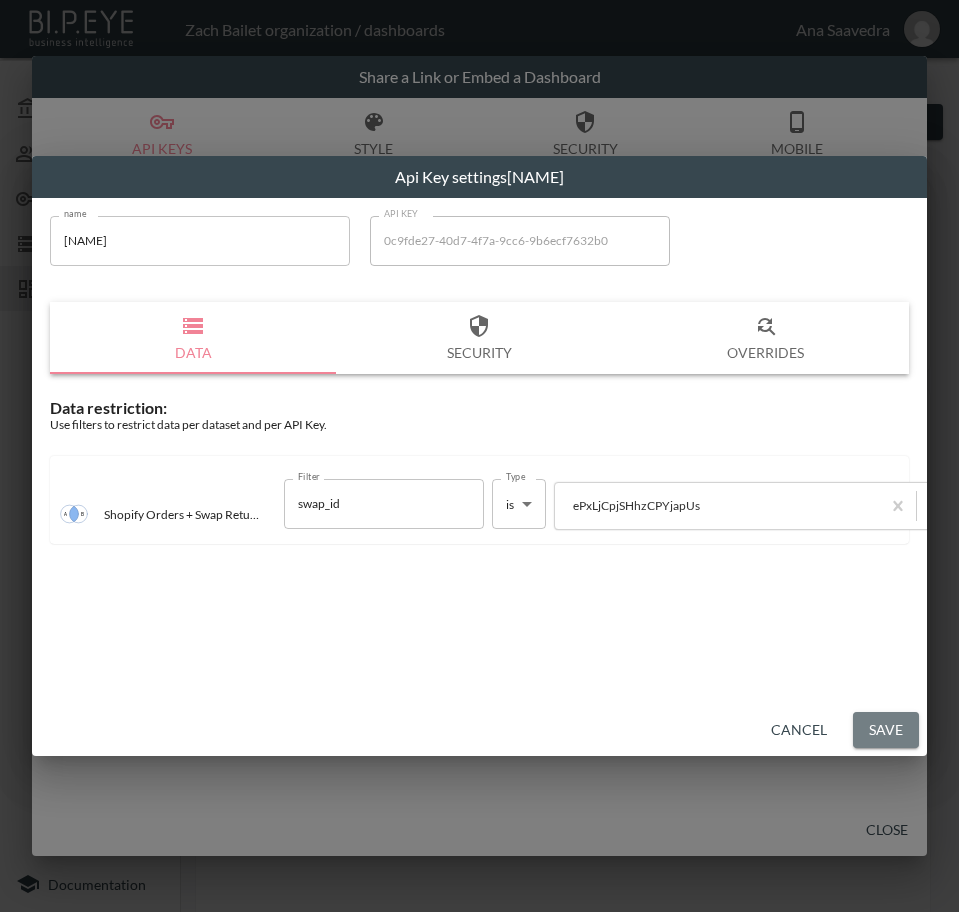 click on "Save" at bounding box center [886, 730] 